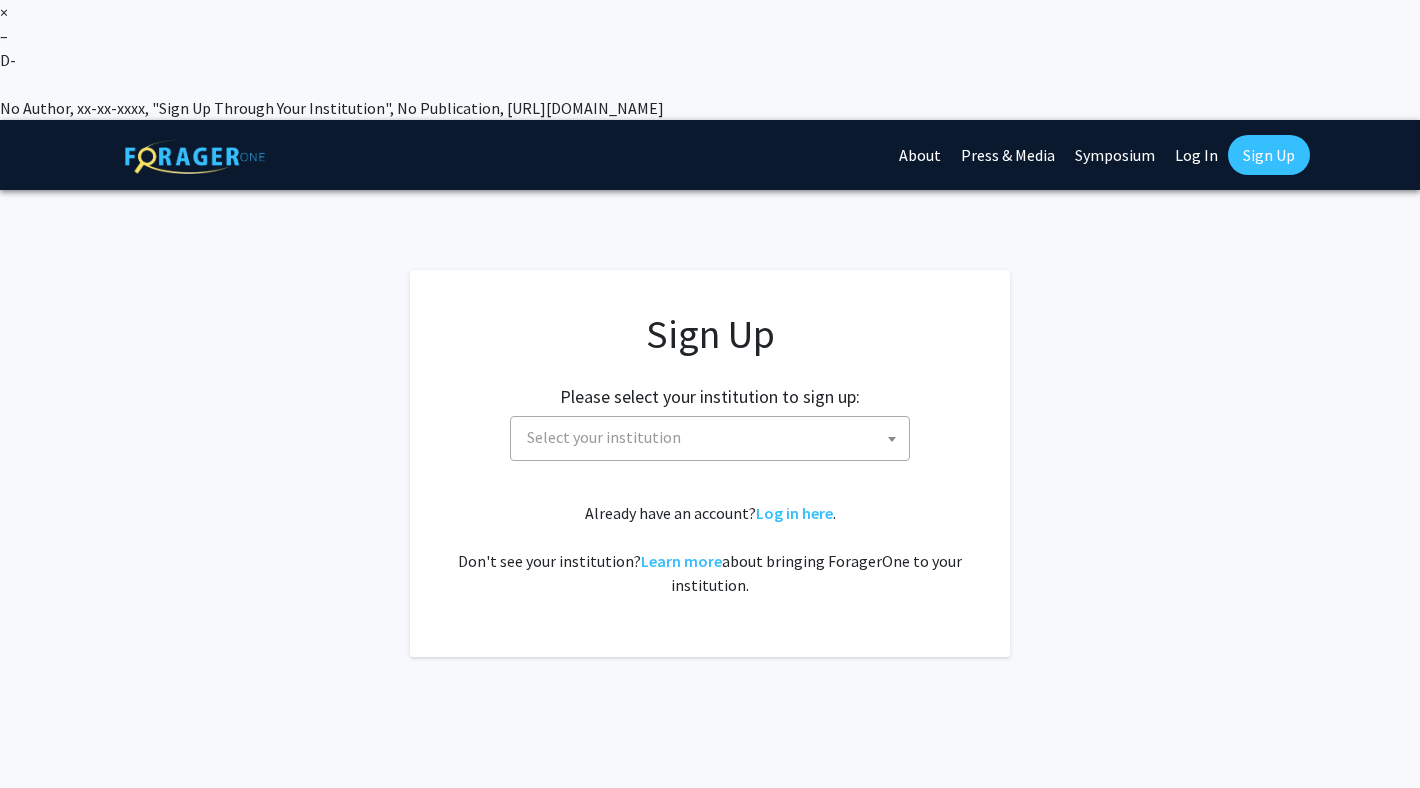 scroll, scrollTop: 0, scrollLeft: 0, axis: both 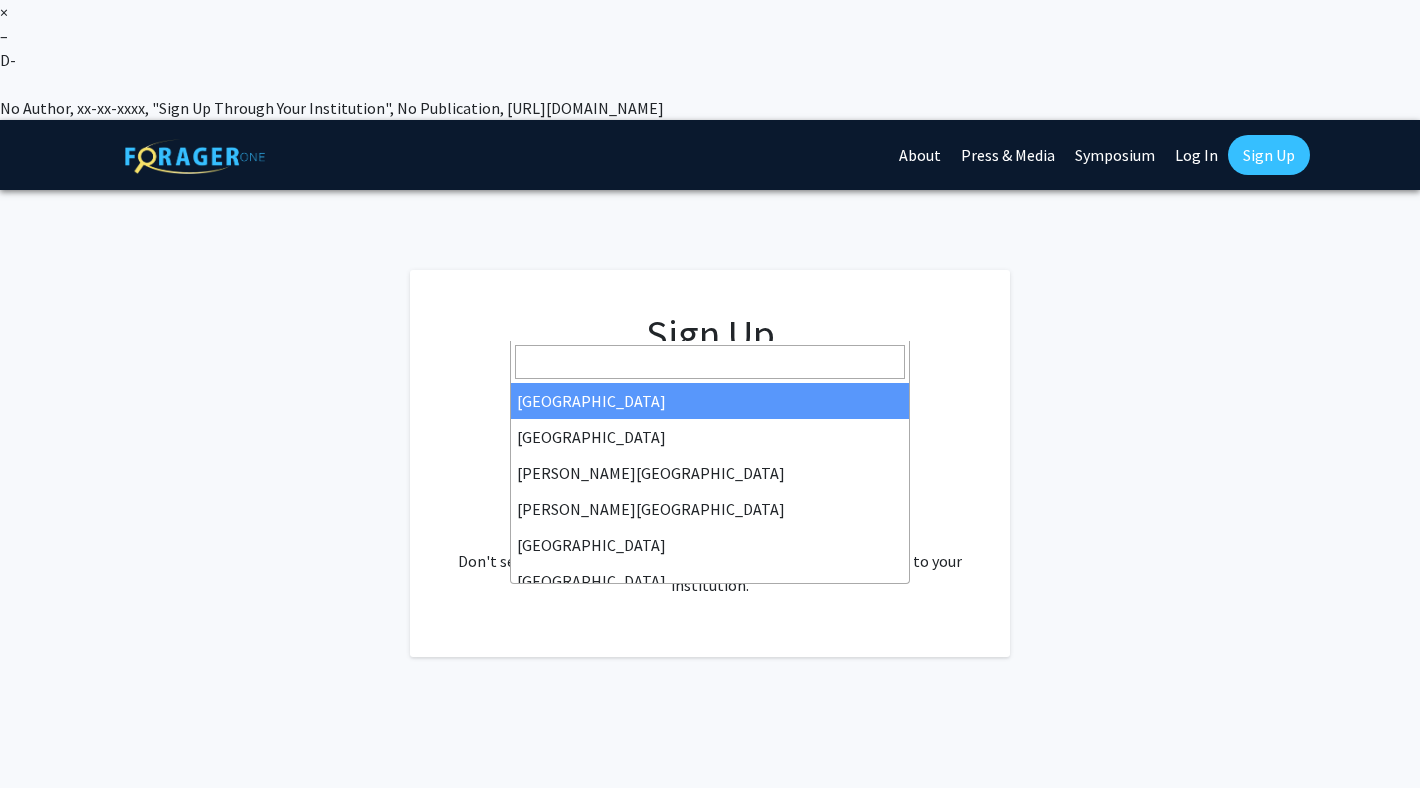 click on "Select your institution" at bounding box center (714, 437) 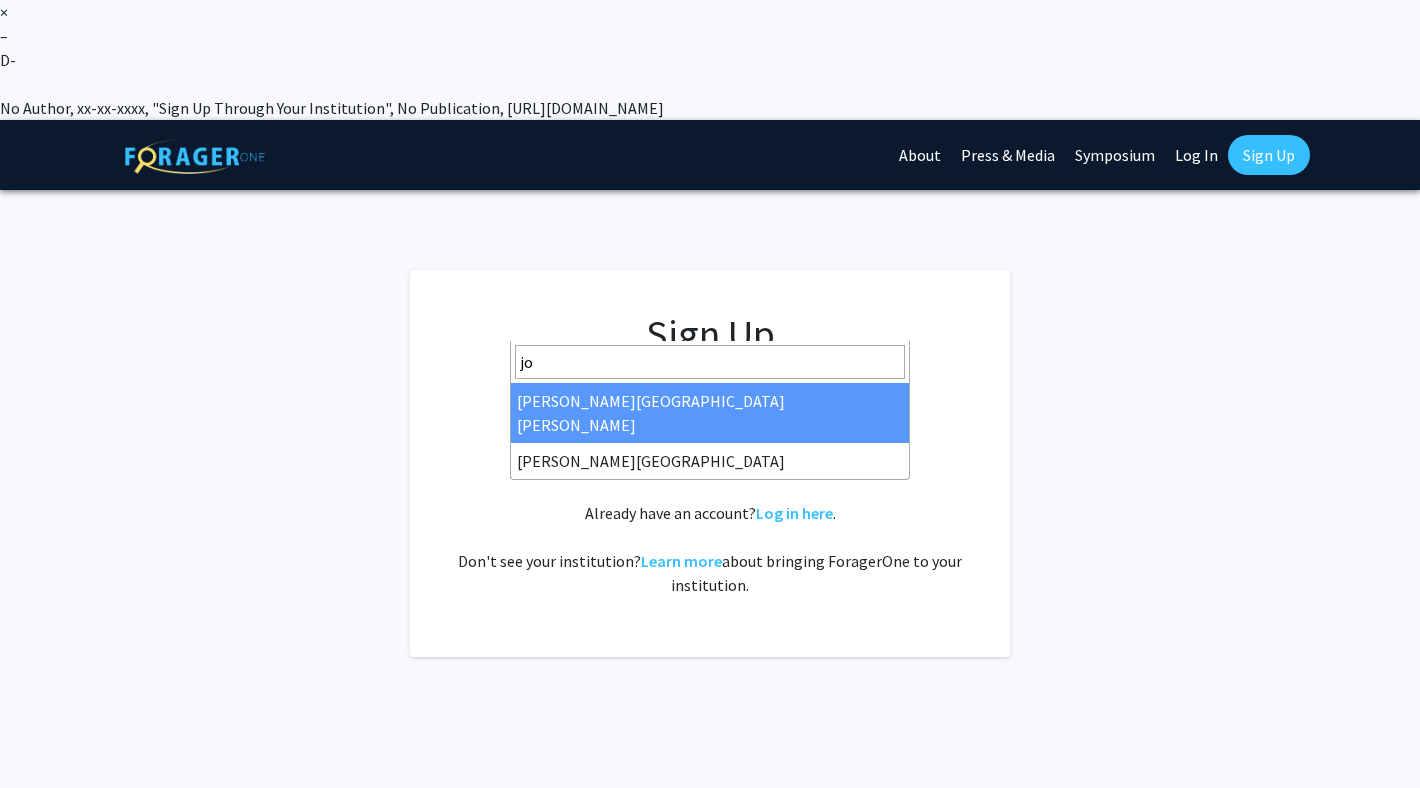 type on "joh" 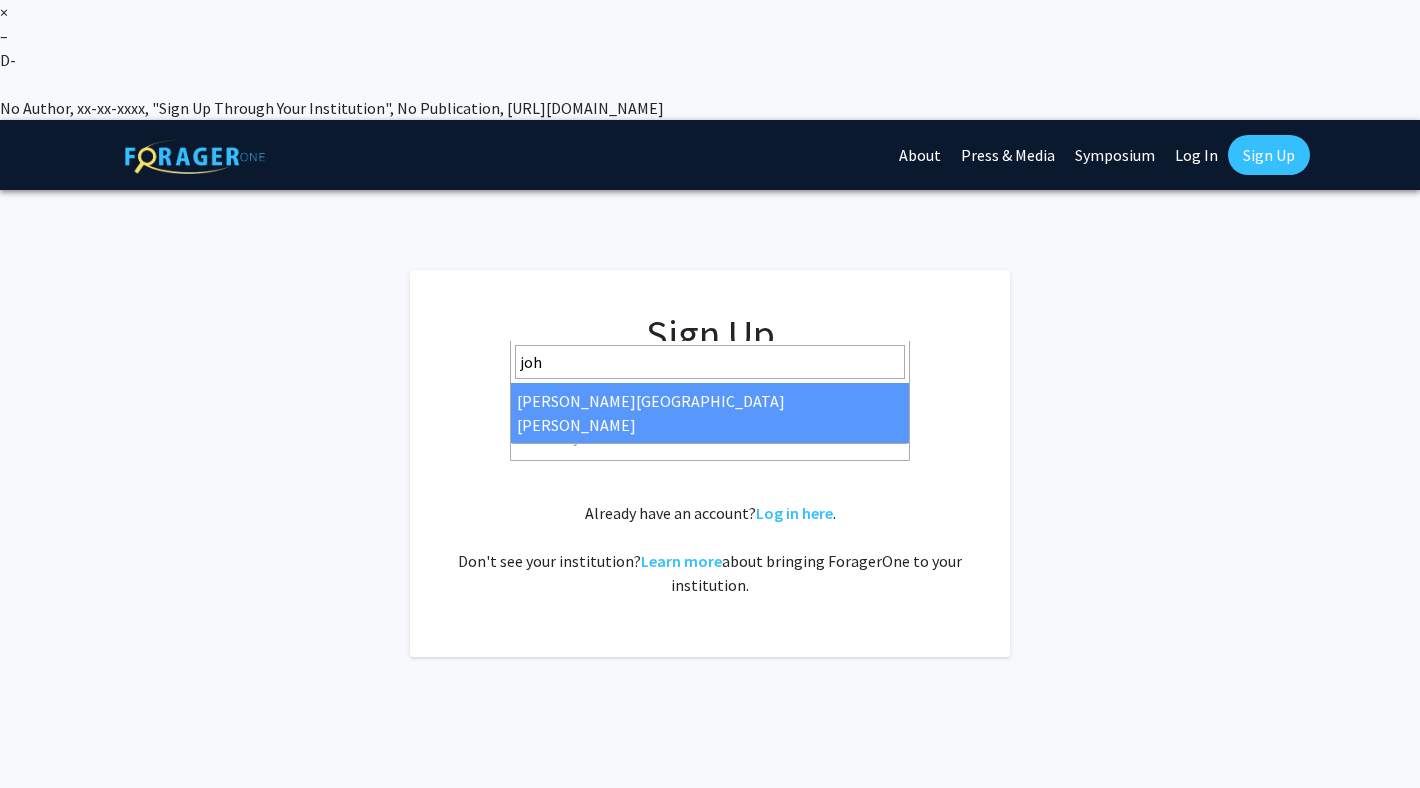 select on "1" 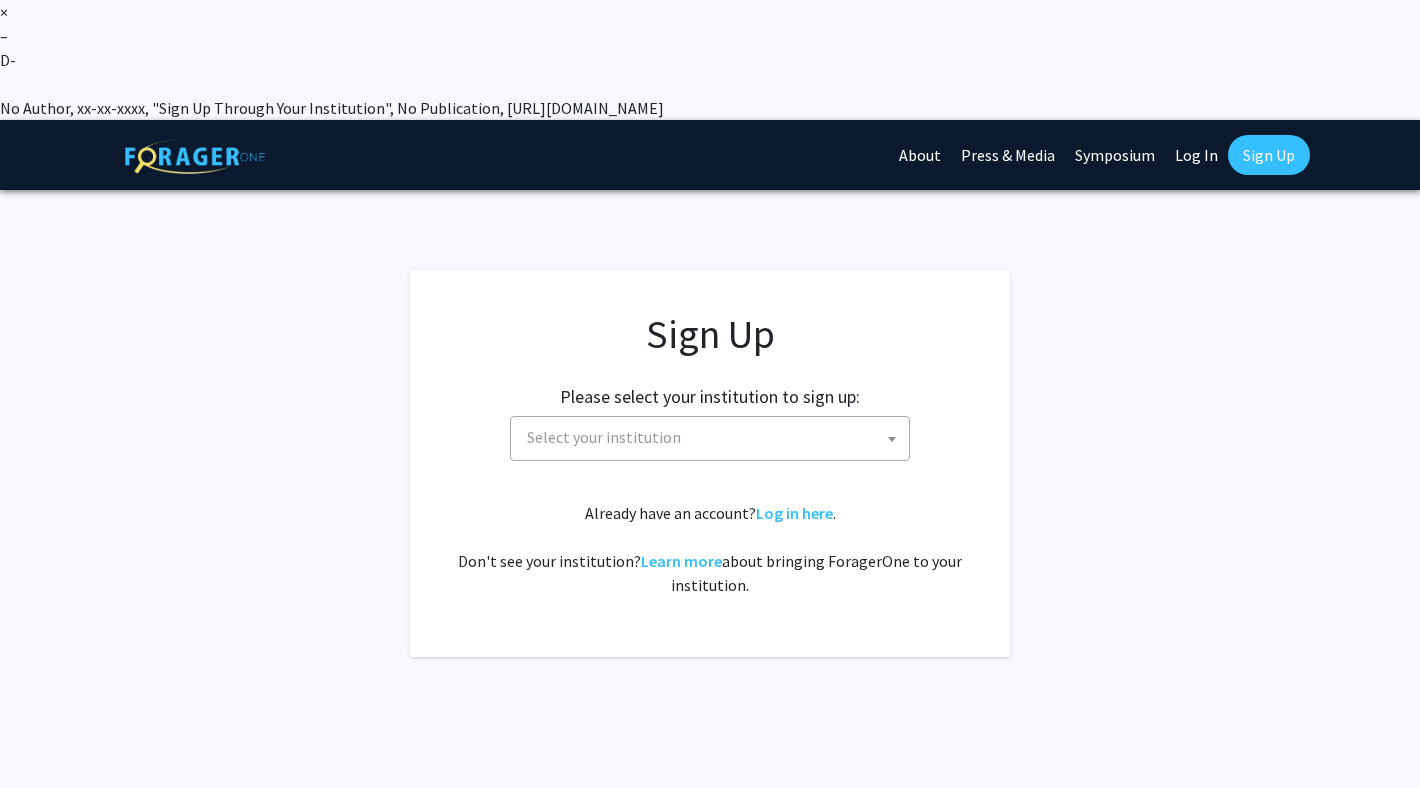 scroll, scrollTop: 0, scrollLeft: 0, axis: both 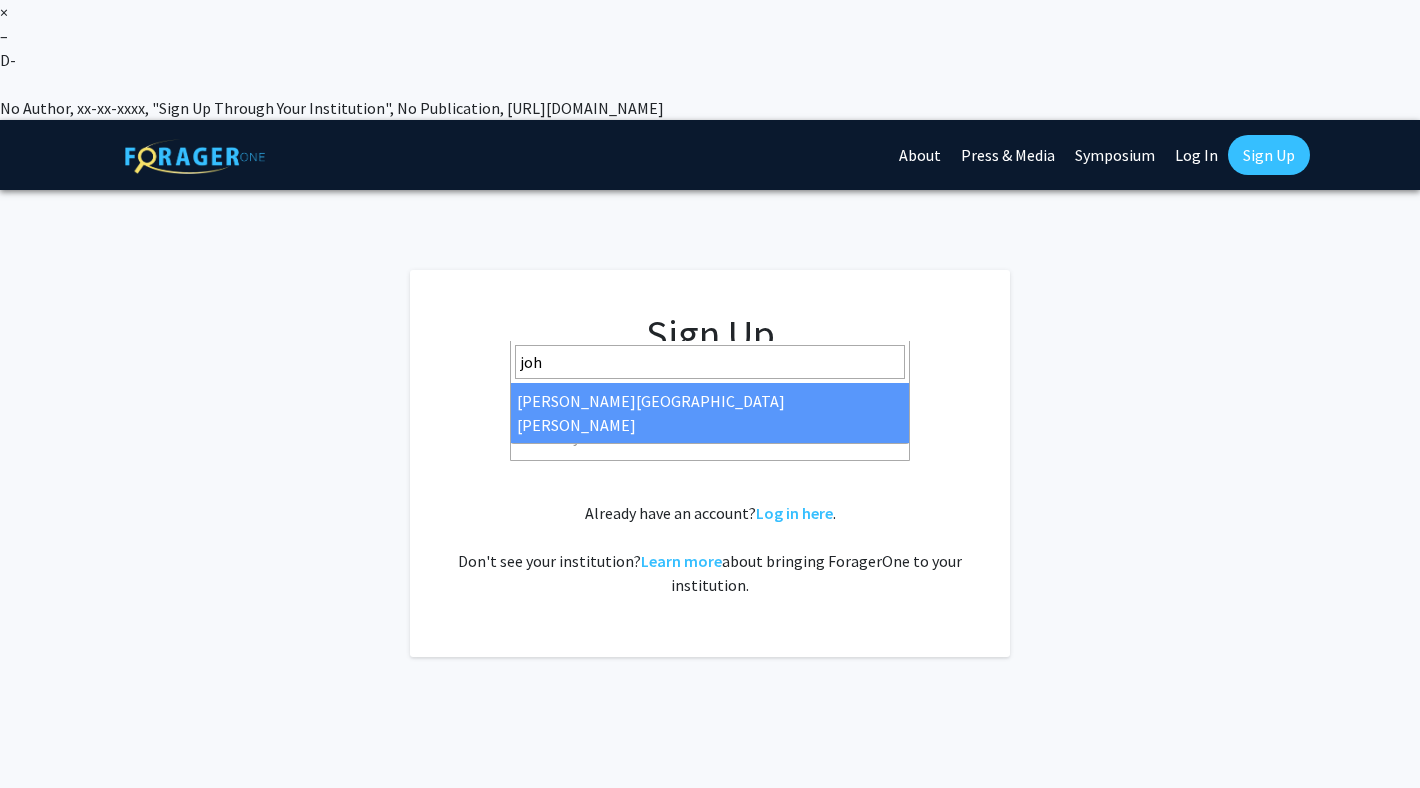 type on "joh" 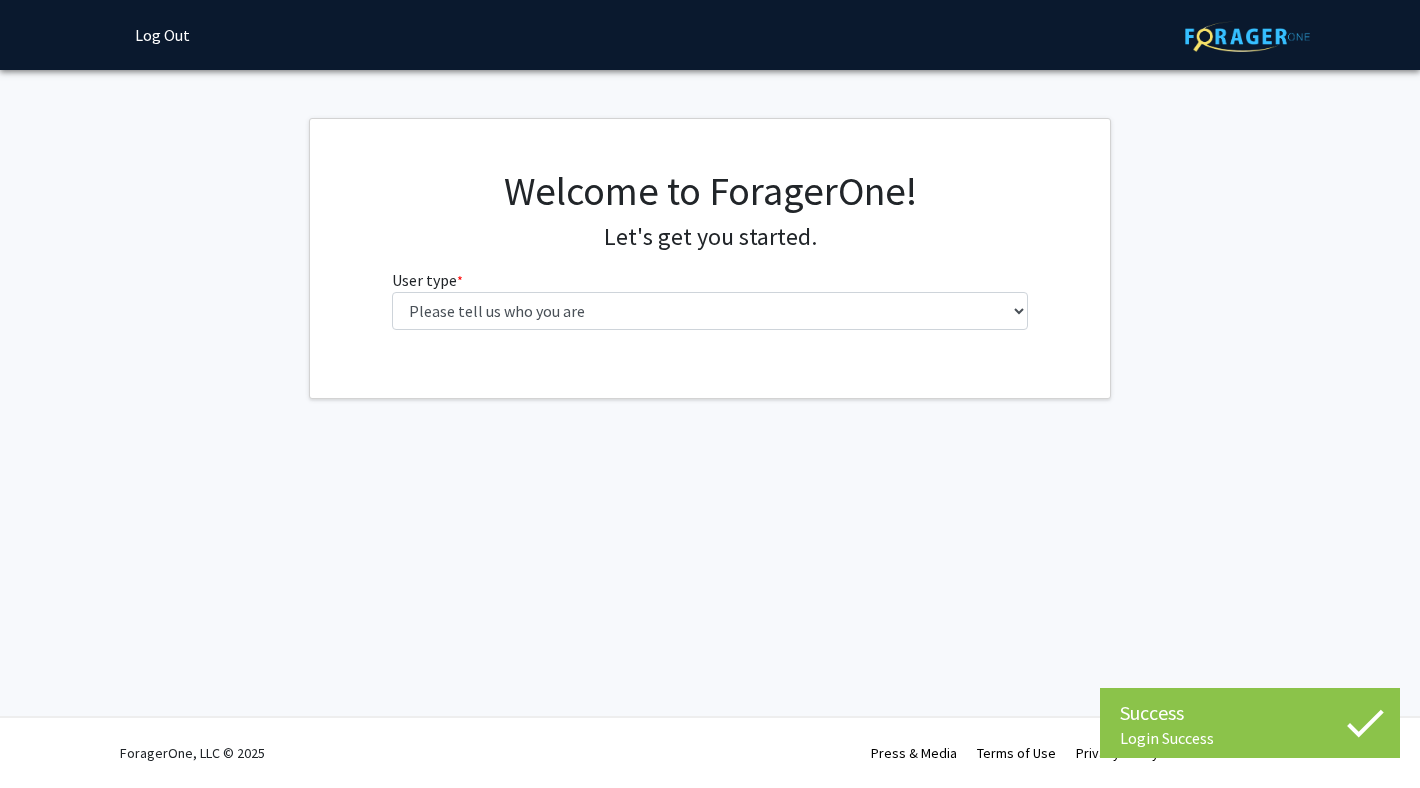 scroll, scrollTop: 0, scrollLeft: 0, axis: both 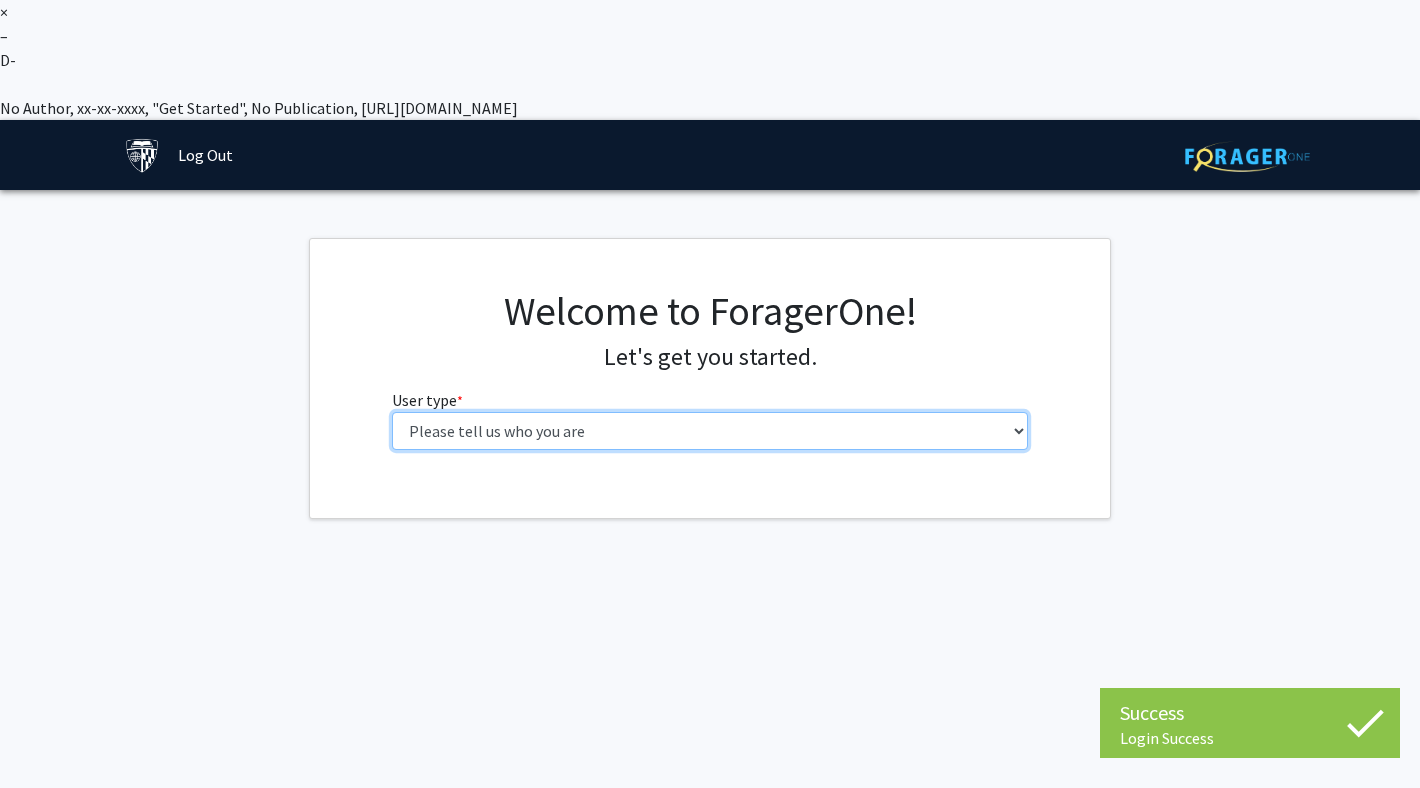 click on "Please tell us who you are  Undergraduate Student   Master's Student   Doctoral Candidate (PhD, MD, DMD, PharmD, etc.)   Postdoctoral Researcher / Research Staff / Medical Resident / Medical Fellow   Faculty   Administrative Staff" at bounding box center (710, 431) 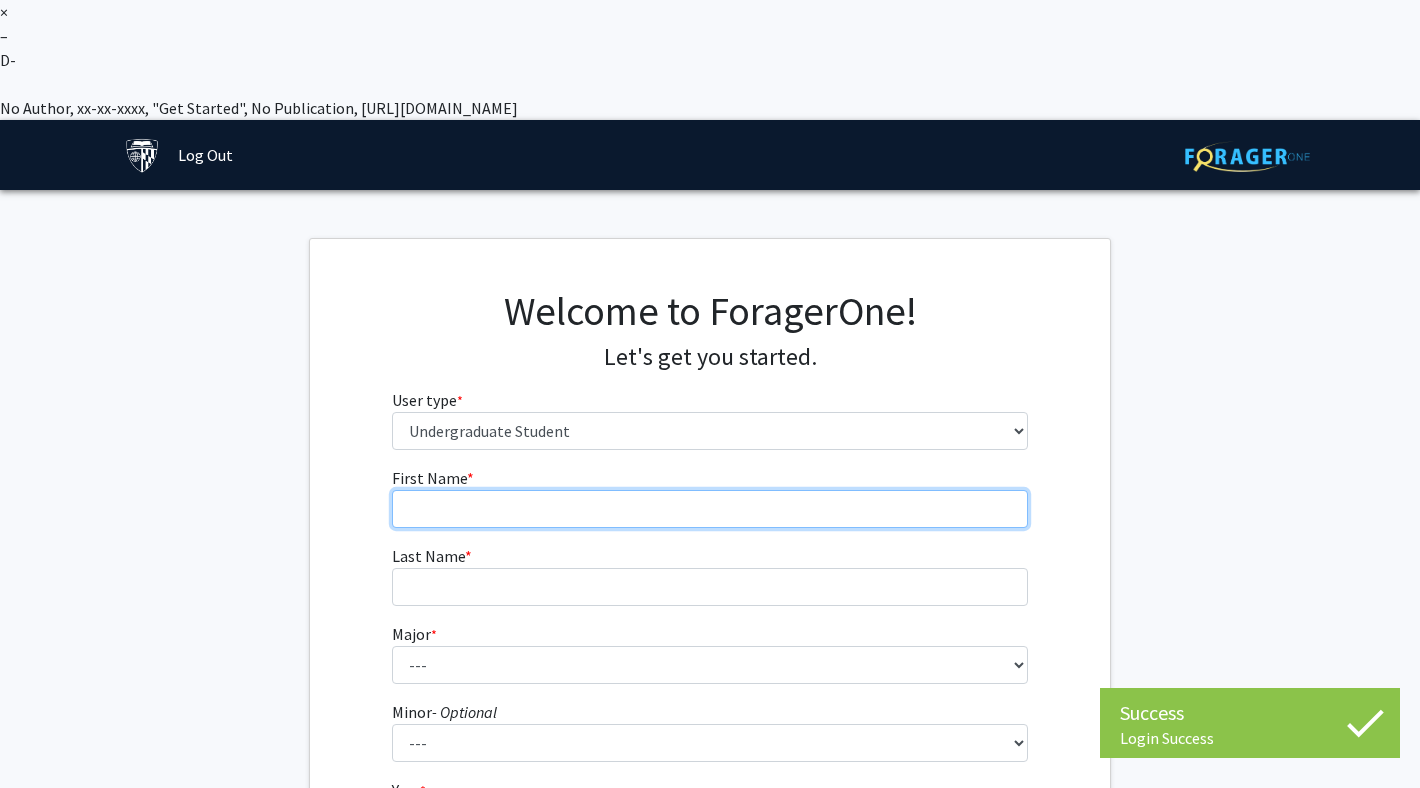 click on "First Name * required" at bounding box center (710, 509) 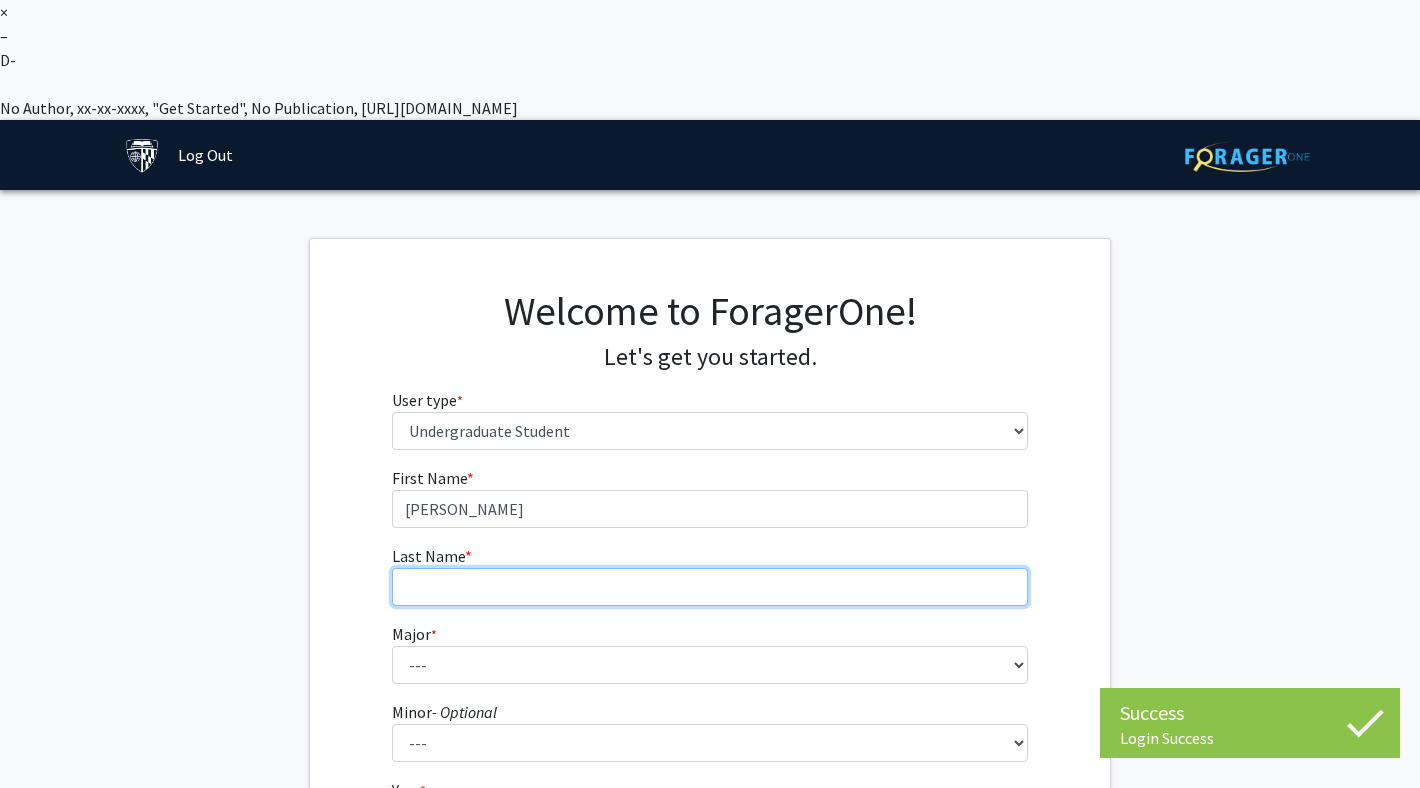 type on "Garikipati" 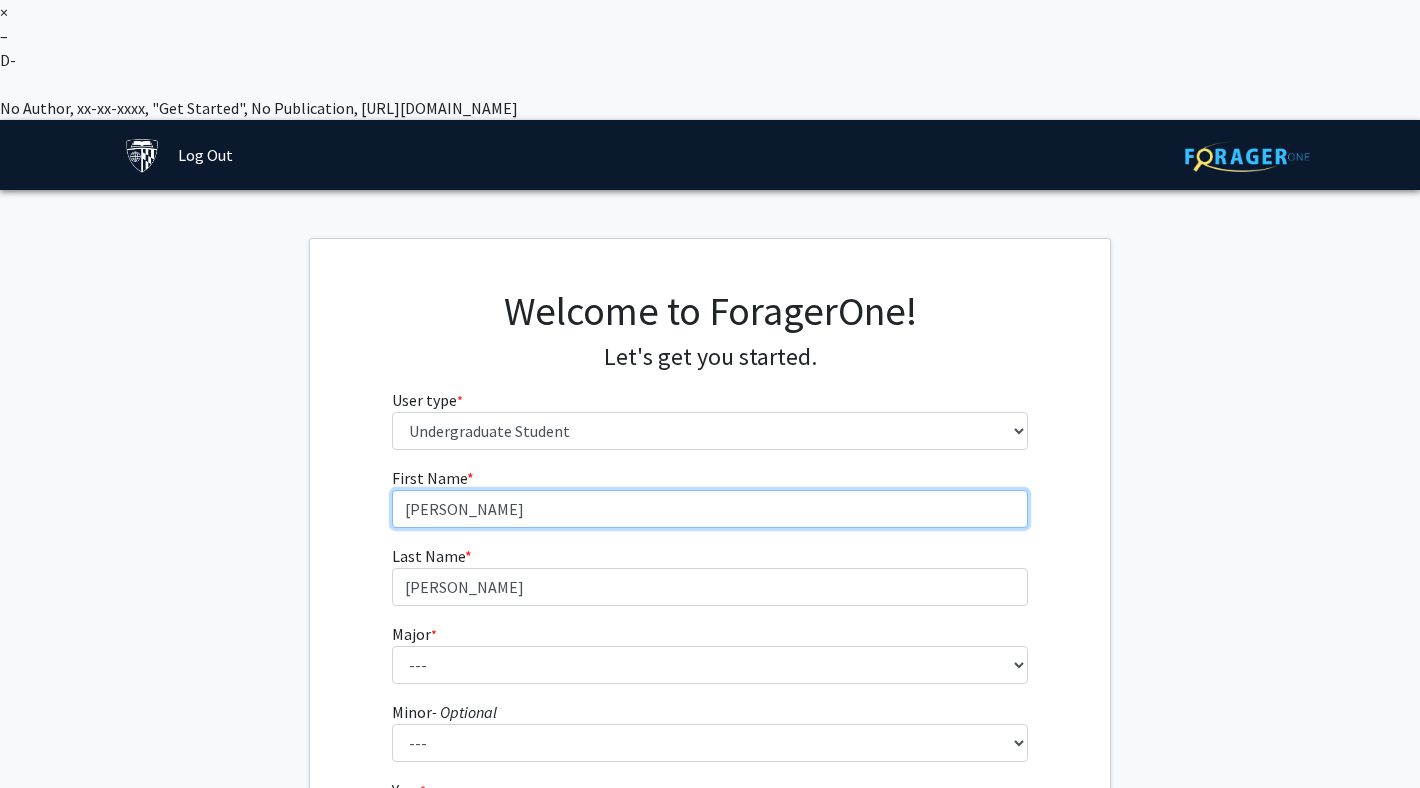 scroll, scrollTop: 177, scrollLeft: 0, axis: vertical 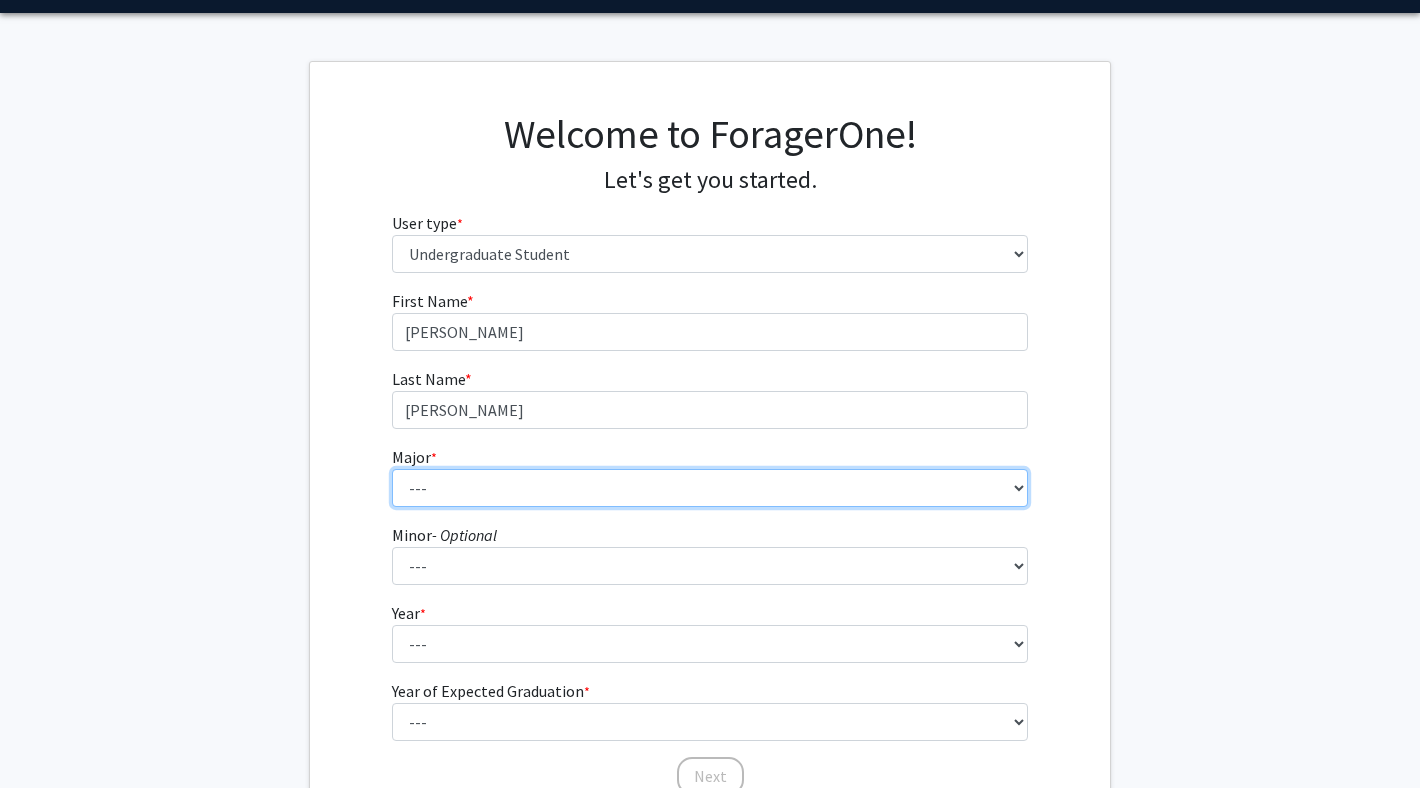 click on "---  Africana Studies   Anthropology   Applied Mathematics & Statistics   Archaeology   Behavioral Biology   Biology   Biomedical Engineering   Biophysics   Chemical & Biomolecular Engineering   Chemistry   Civil Engineering   Classics   Cognitive Science   Computer Engineering   Computer Science   Earth & Planetary Sciences   East Asian Studies   Economics   Electrical Engineering   Engineering Mechanics   English   Environmental Engineering   Environmental Science   Film & Media Studies   French   General Engineering   Geography   German   Global Environmental Change & Sustainability   History   History of Art   History of Science & Technology   Interdisciplinary Studies   International Studies   Italian   Latin American Studies   Materials Science & Engineering   Mathematics   Mechanical Engineering   Medicine, Science & the Humanities   Molecular & Cellular Biology   Music   Natural Sciences   Near Eastern Studies   Neuroscience   Philosophy   Physics   Political Science   Psychology   Romance Languages" at bounding box center [710, 488] 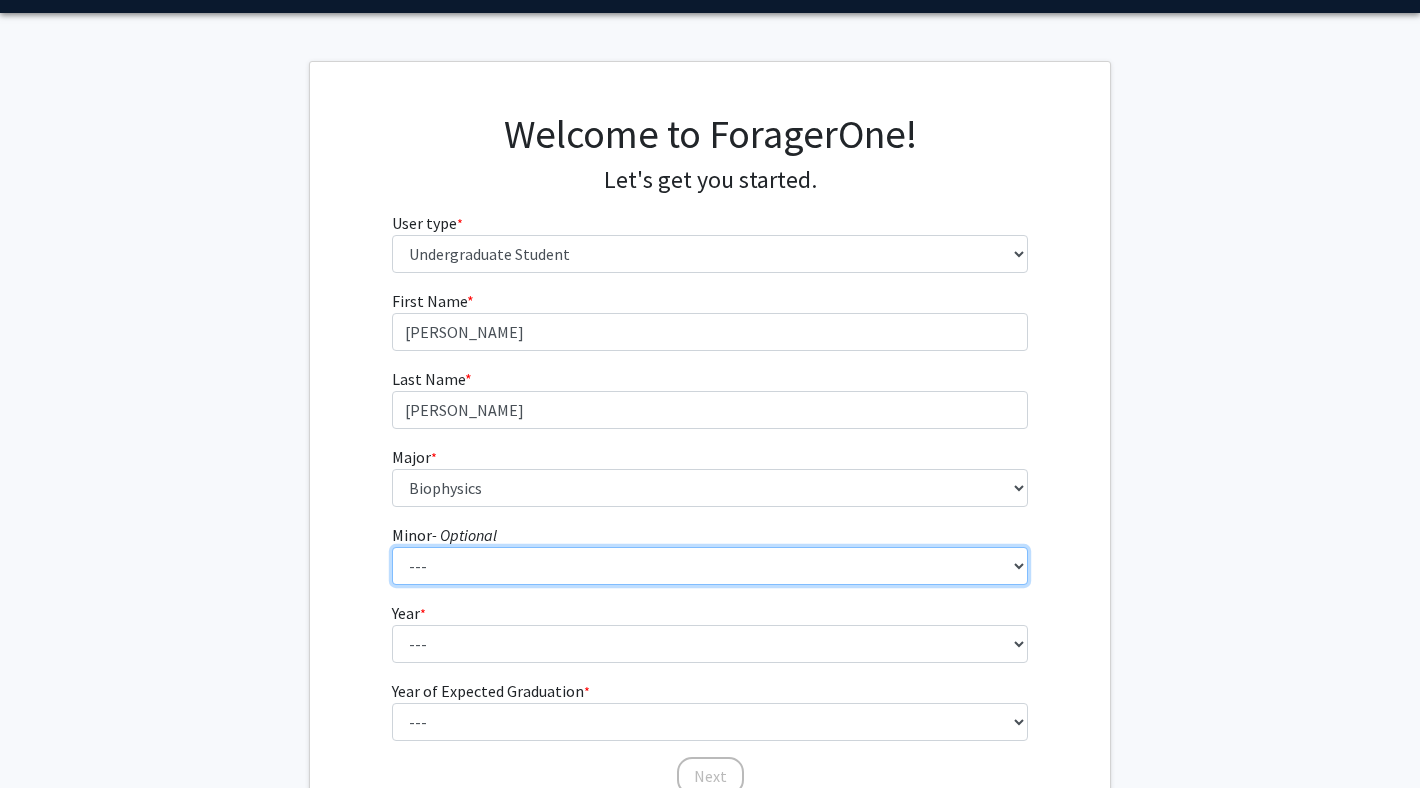 click on "---  Accounting and Financial Management   Africana Studies   Anthropology   Applied Mathematics & Statistics   Bioethics   Business   Civil Engineering   Classics   Computational Medicine   Computer Integrated Surgery   Computer Science   Earth & Planetary Sciences   Economics   Engineering for Sustainable Development   English   Entrepreneurship & Management   Environmental Engineering   Film & Media Studies   Financial Economics   French   German   Global Environmental Change & Sustainability   History   History of Art   History of Science & Technology   Islamic Studies   Italian   Jewish Studies   Latin American Studies   Linguistics   Marketing & Communications   Mathematics   Museums & Society   Music   Near Eastern Studies   Philosophy   Physics   Psychology   Robotics   Social Policy   Space Science & Engineering   Spanish for the Professions   Spanish Language & Hispanic Culture   Theatre Arts & Studies   Visual Arts   Women, Gender, and Sexuality" at bounding box center (710, 566) 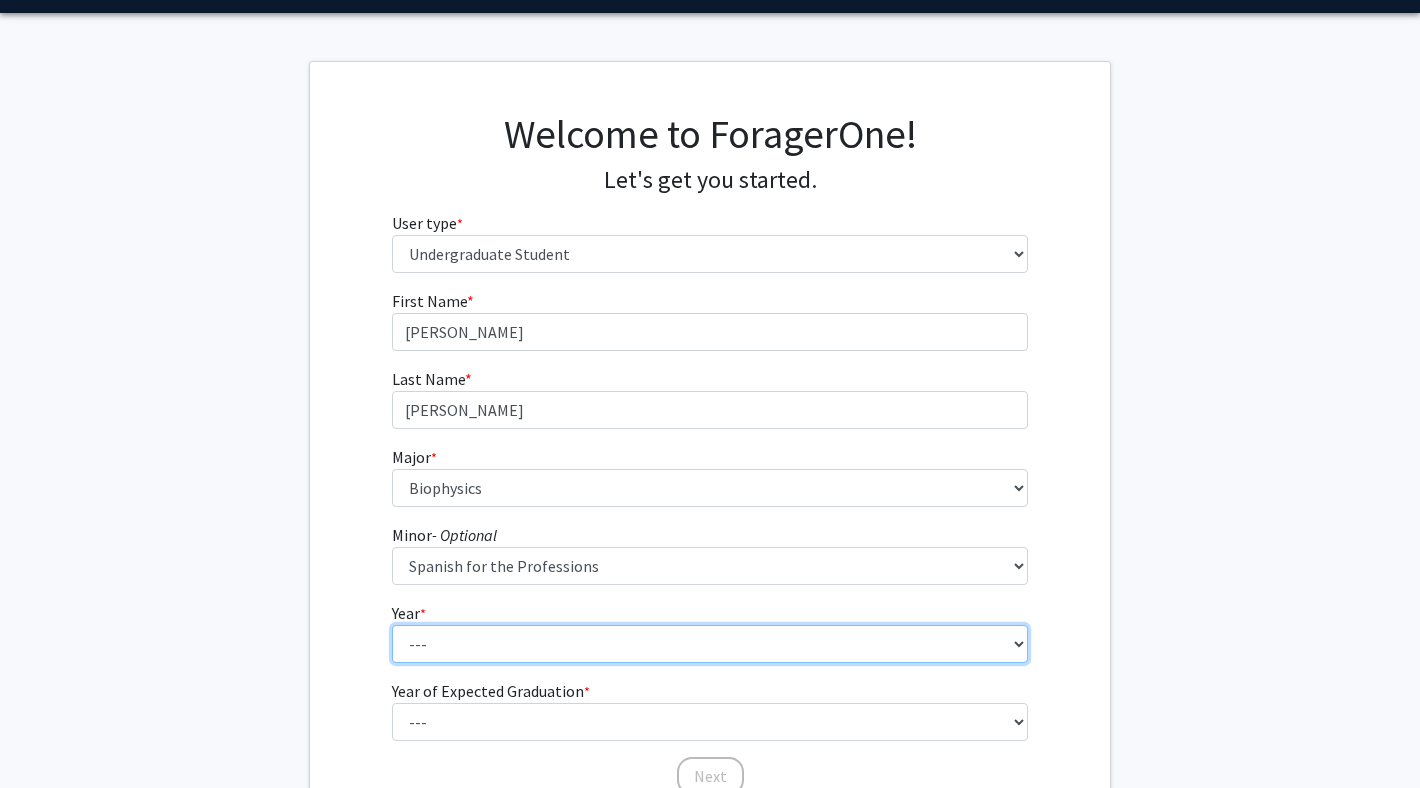 click on "---  First-year   Sophomore   Junior   Senior   Postbaccalaureate Certificate" at bounding box center [710, 644] 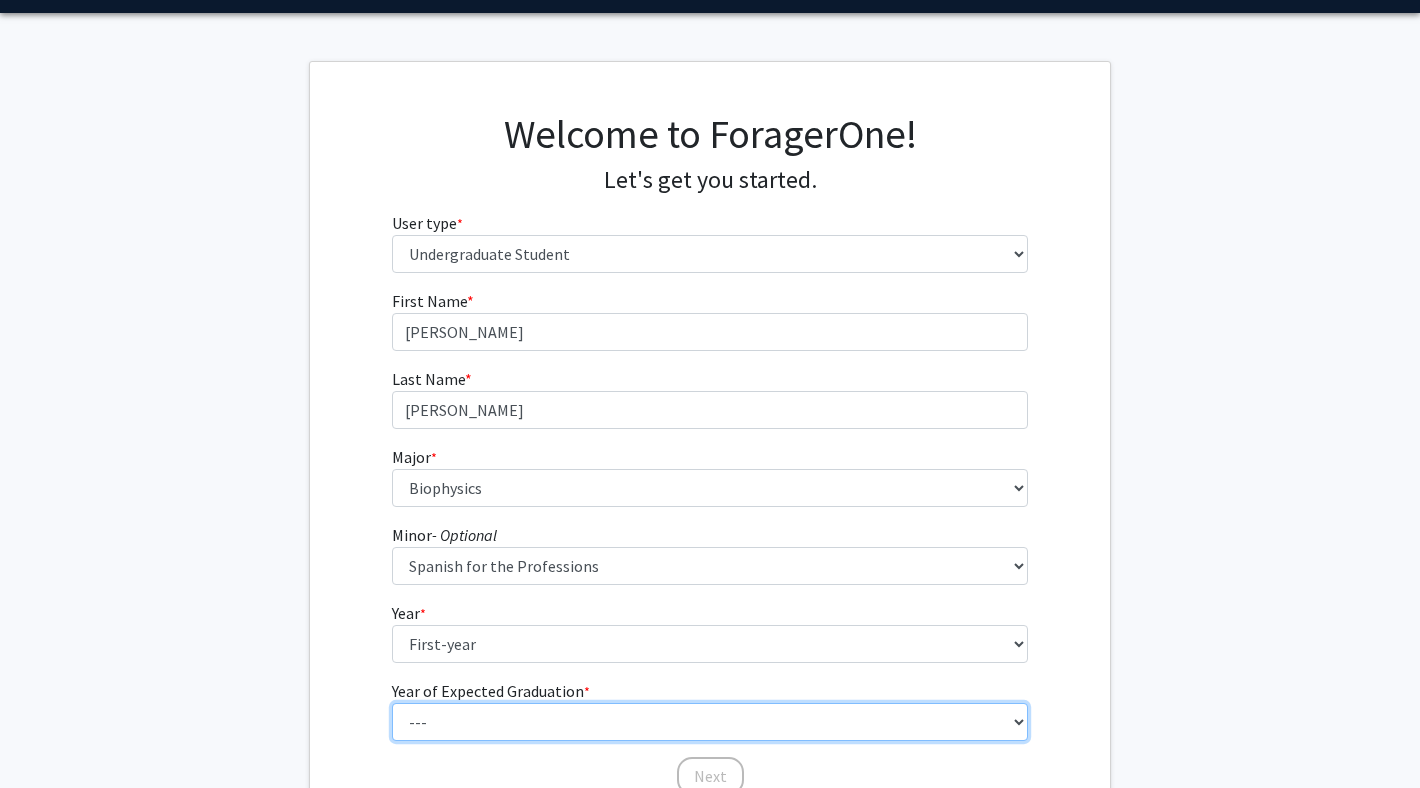 click on "---  2025   2026   2027   2028   2029   2030   2031   2032   2033   2034" at bounding box center (710, 722) 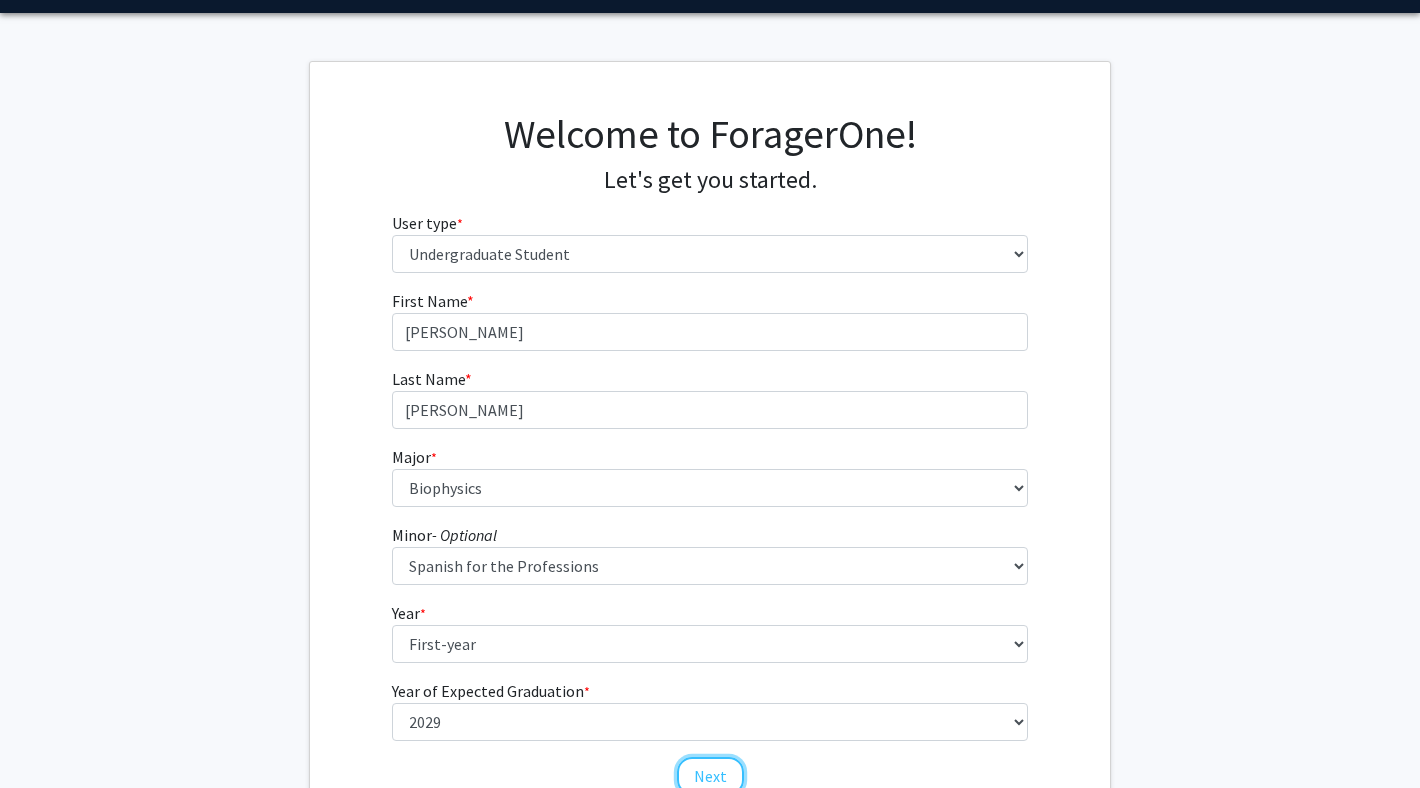 click on "Next" 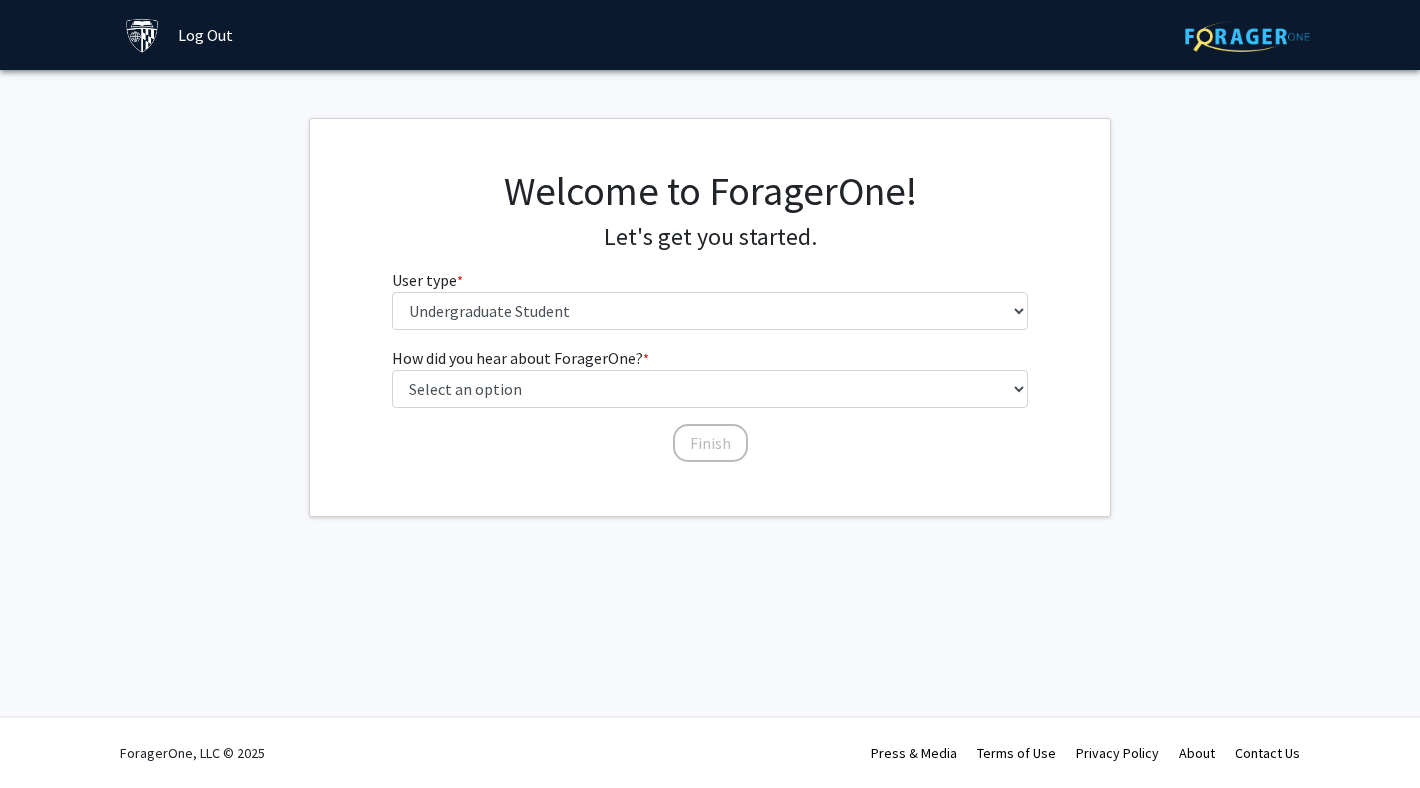 scroll, scrollTop: 0, scrollLeft: 0, axis: both 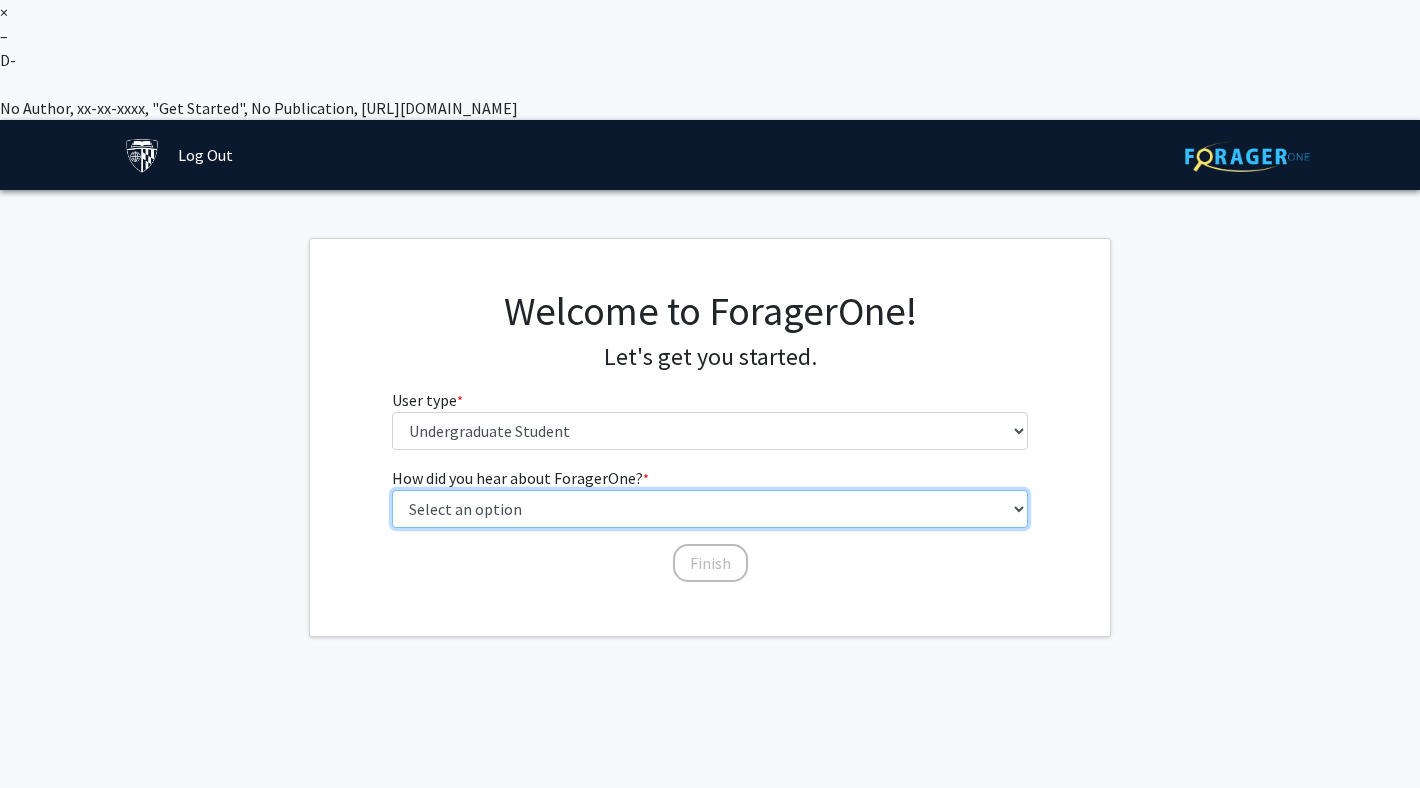click on "Select an option  Peer/student recommendation   Faculty/staff recommendation   University website   University email or newsletter   Other" at bounding box center (710, 509) 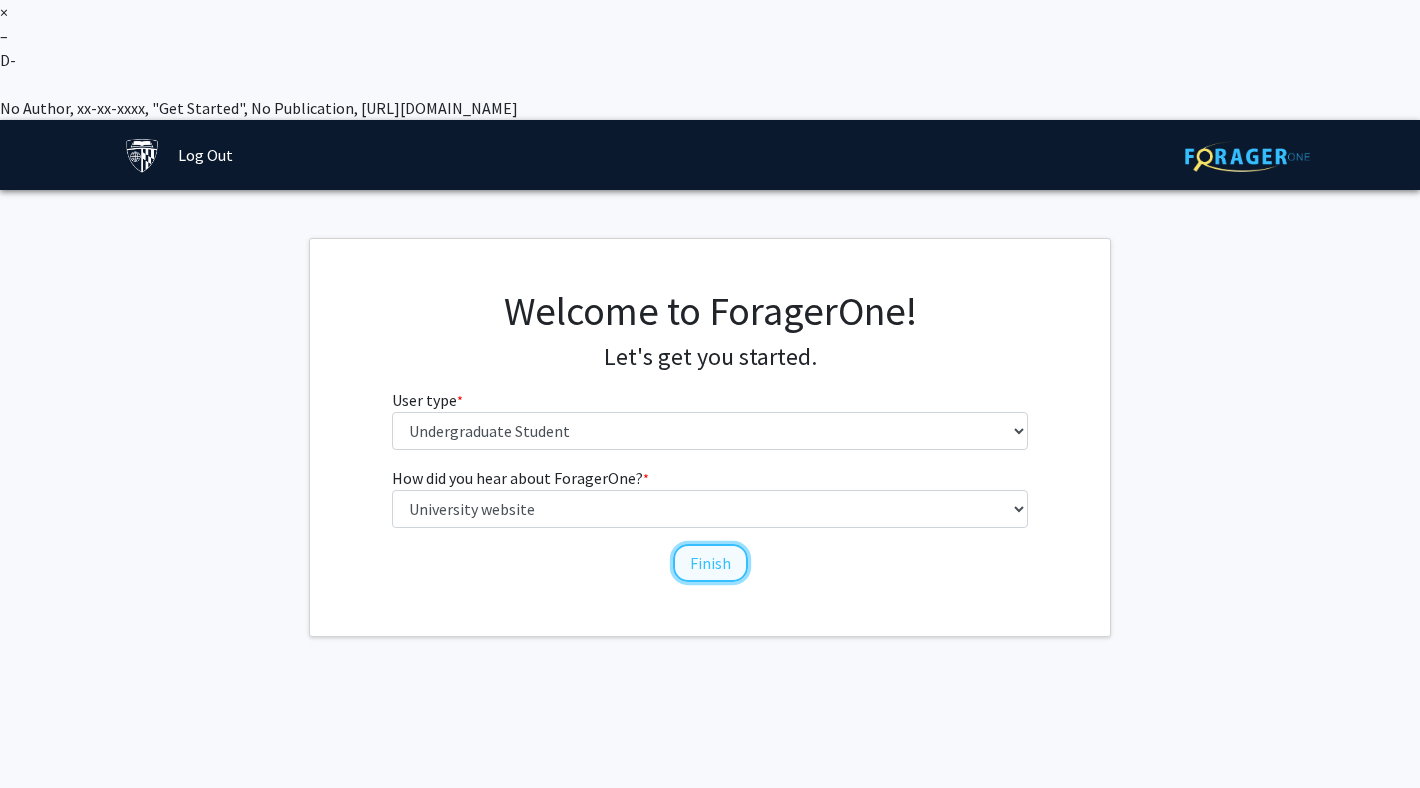 click on "Finish" 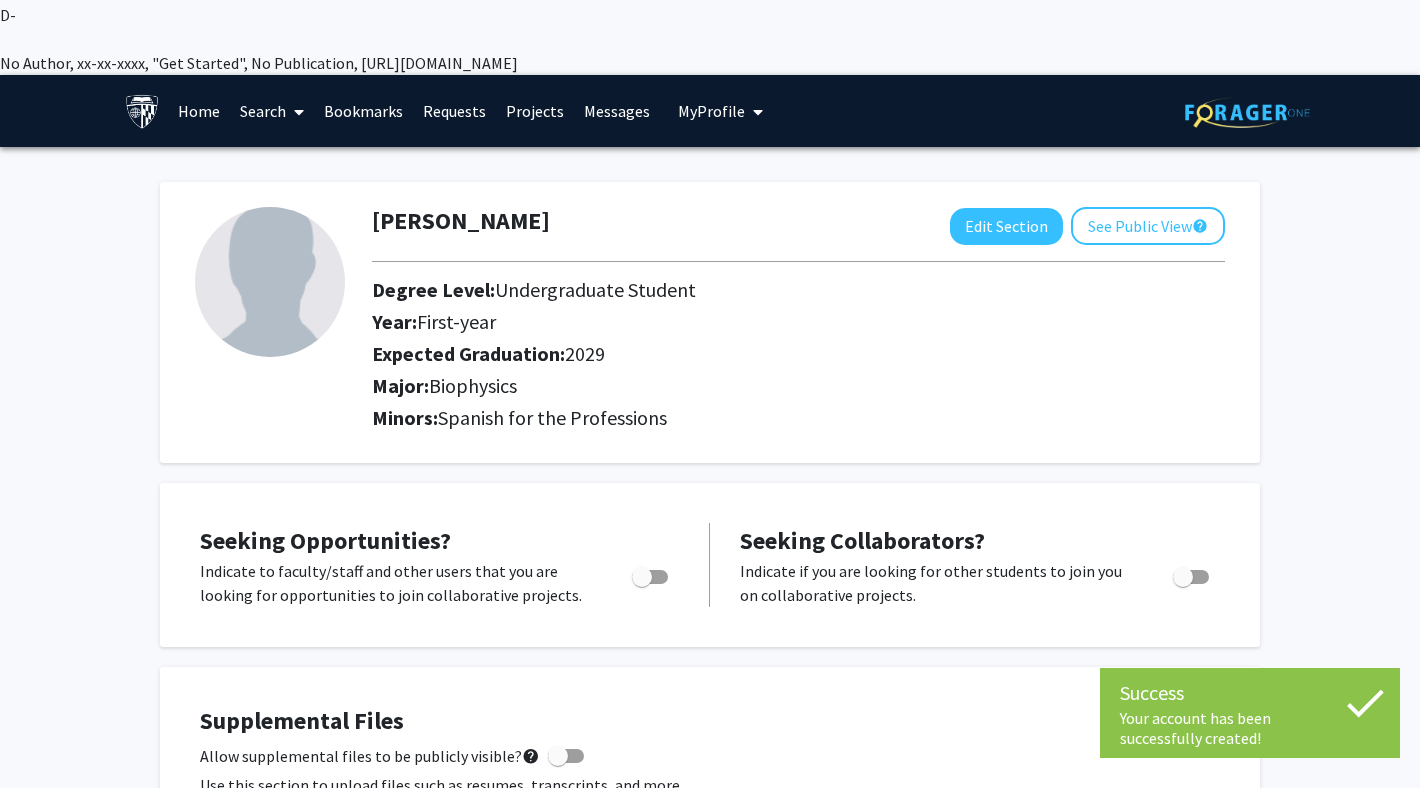 scroll, scrollTop: 251, scrollLeft: 0, axis: vertical 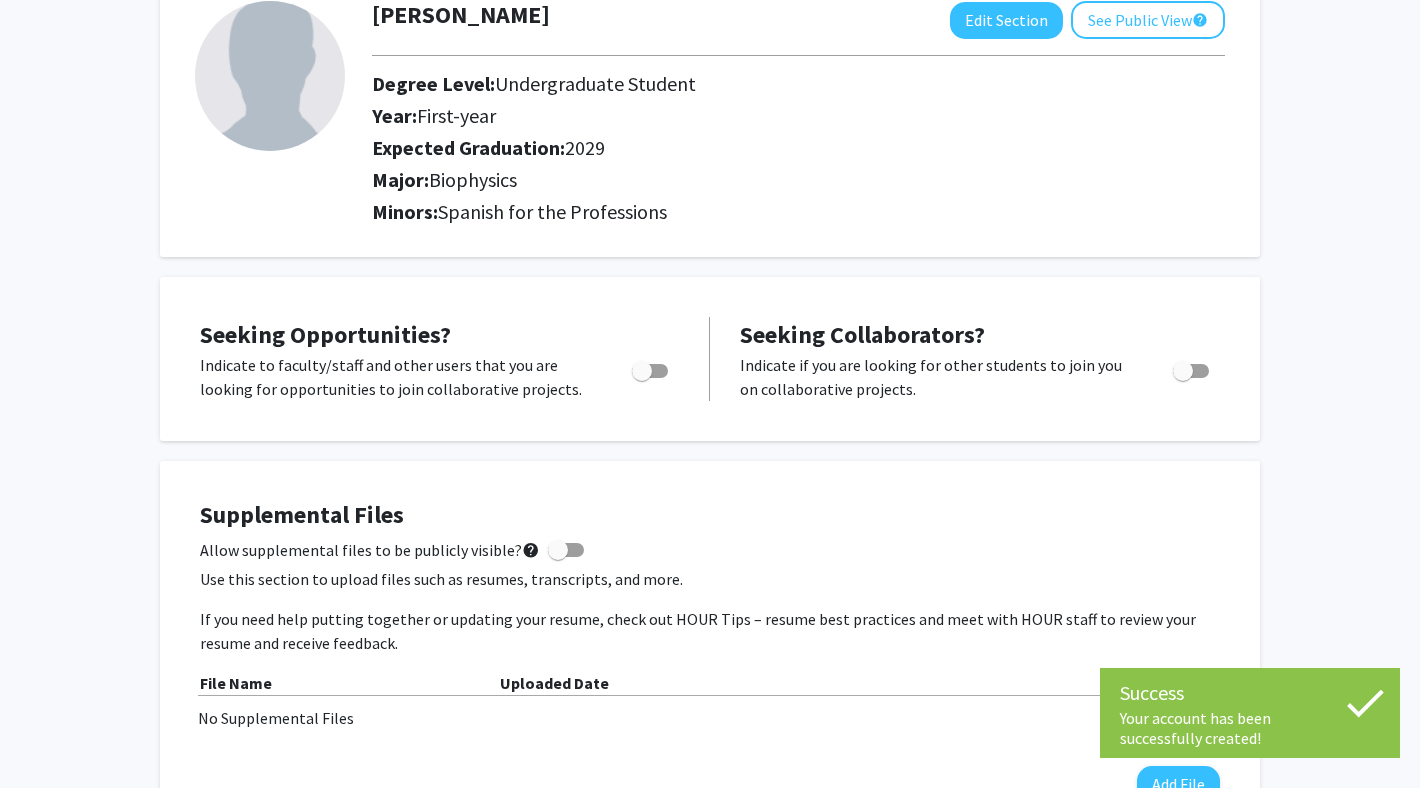 click at bounding box center (650, 371) 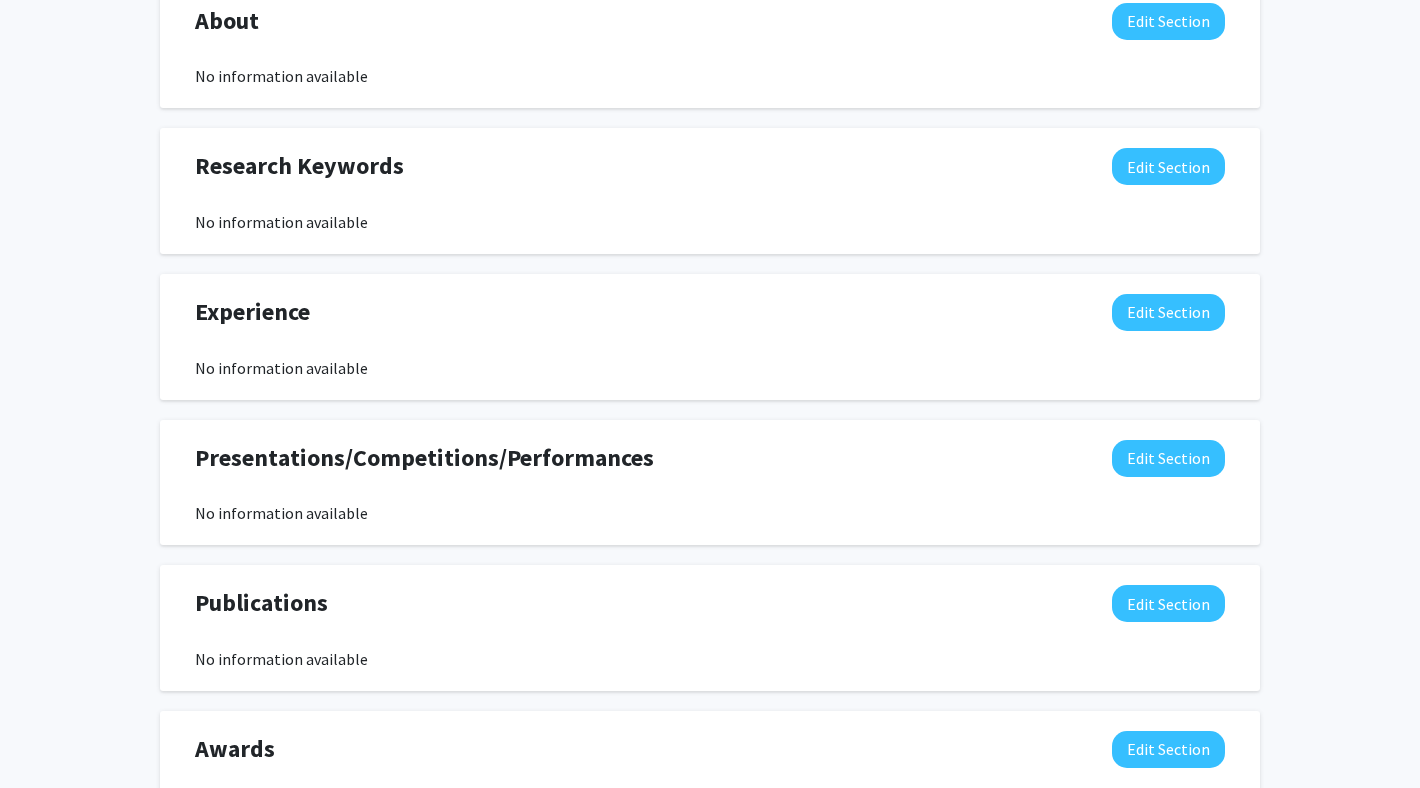 scroll, scrollTop: 1184, scrollLeft: 0, axis: vertical 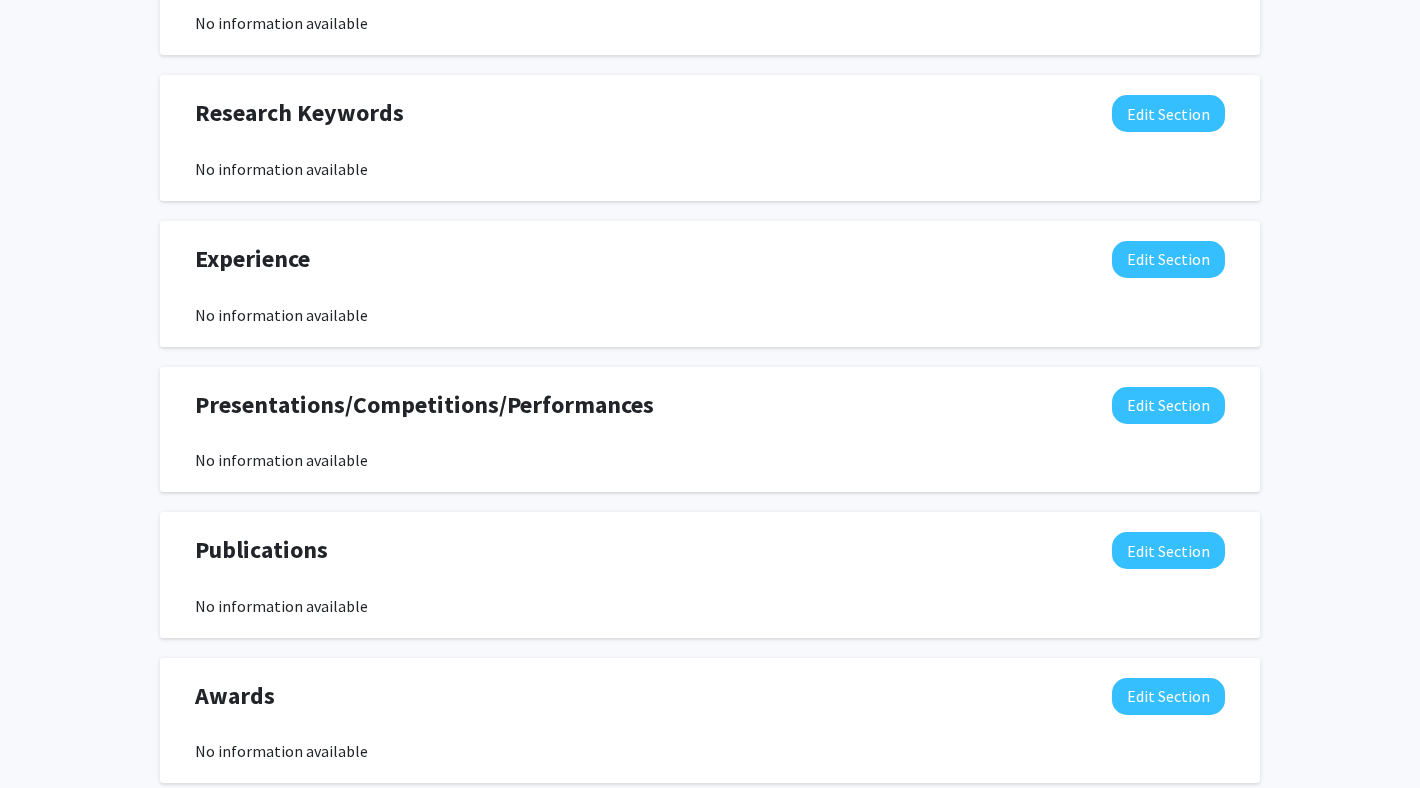 click on "×" at bounding box center (710, -1172) 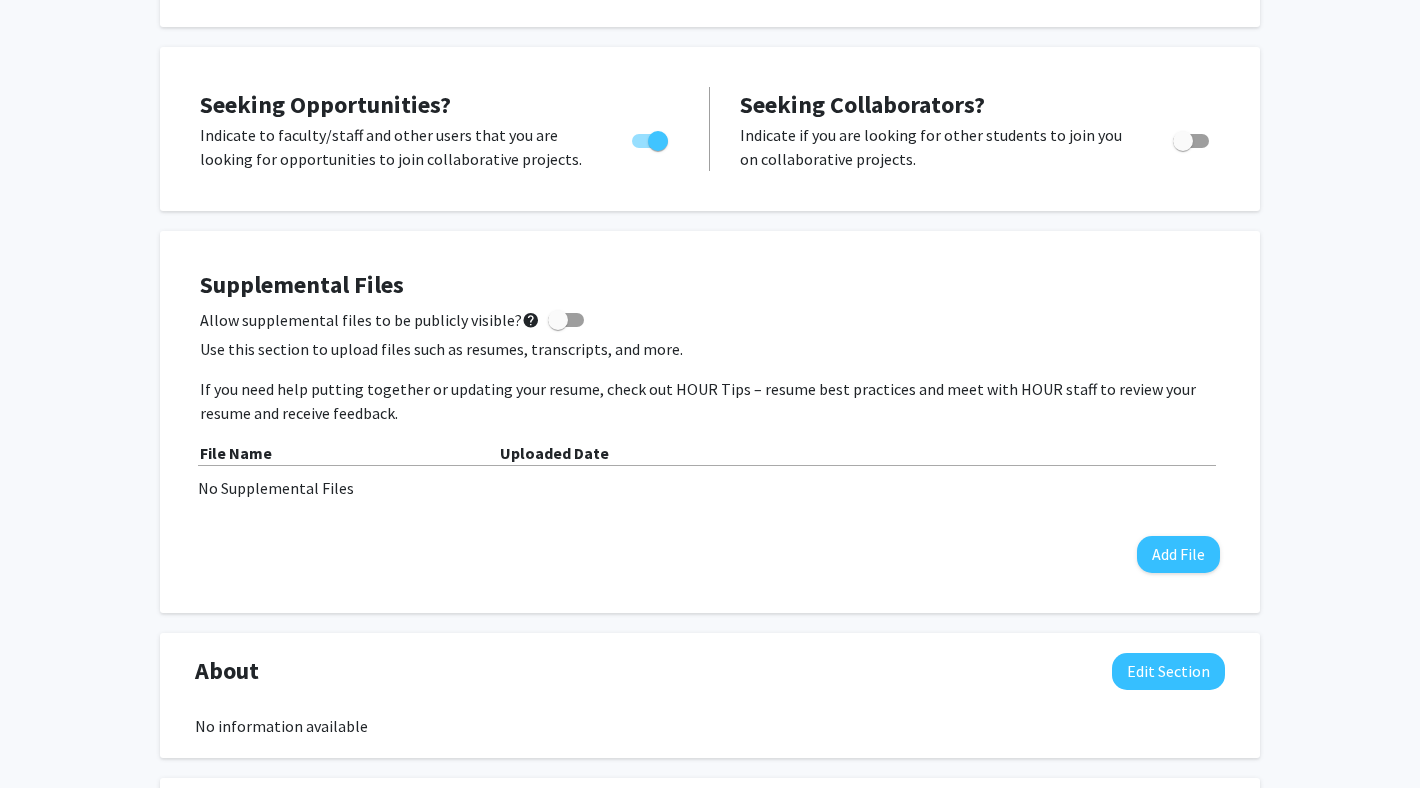 scroll, scrollTop: 511, scrollLeft: 0, axis: vertical 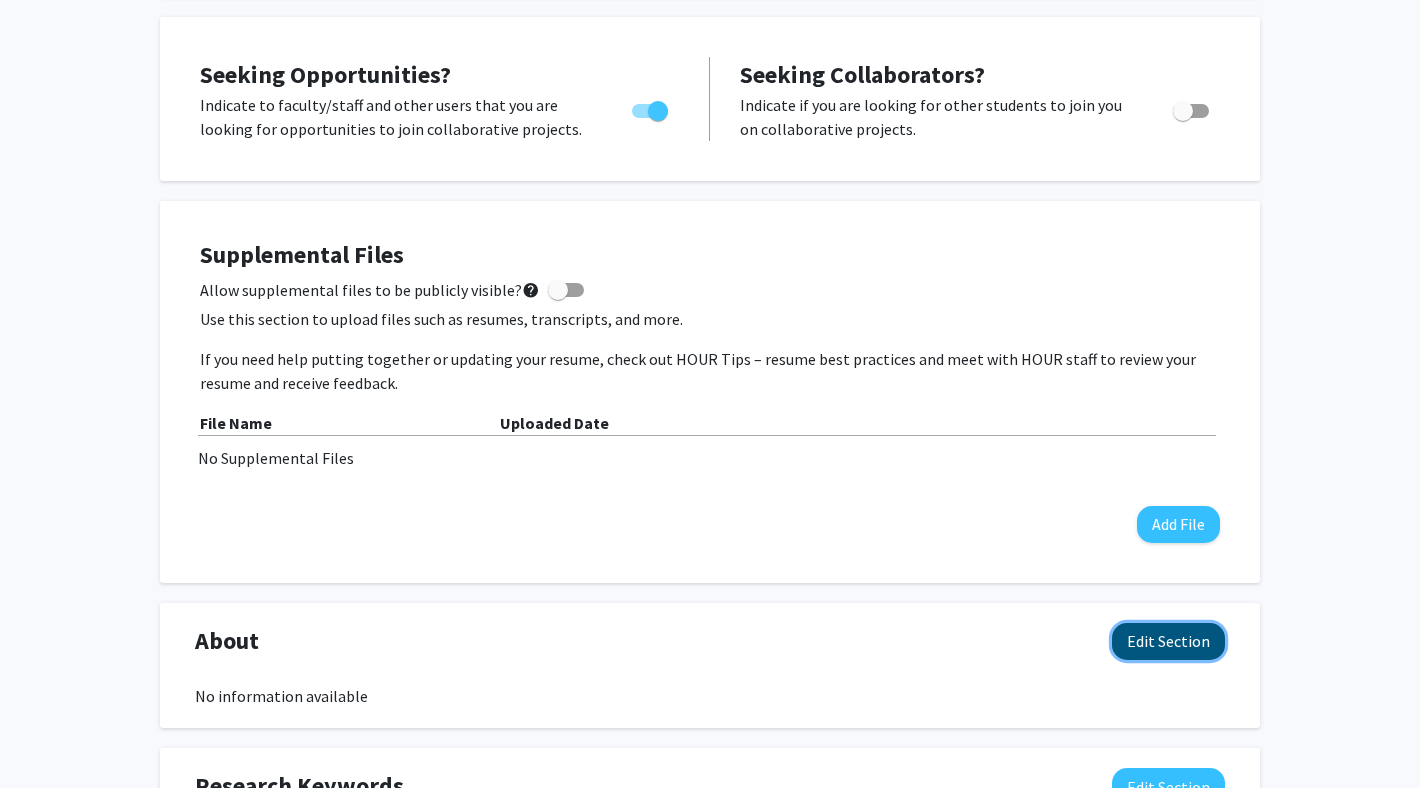 click on "Edit Section" 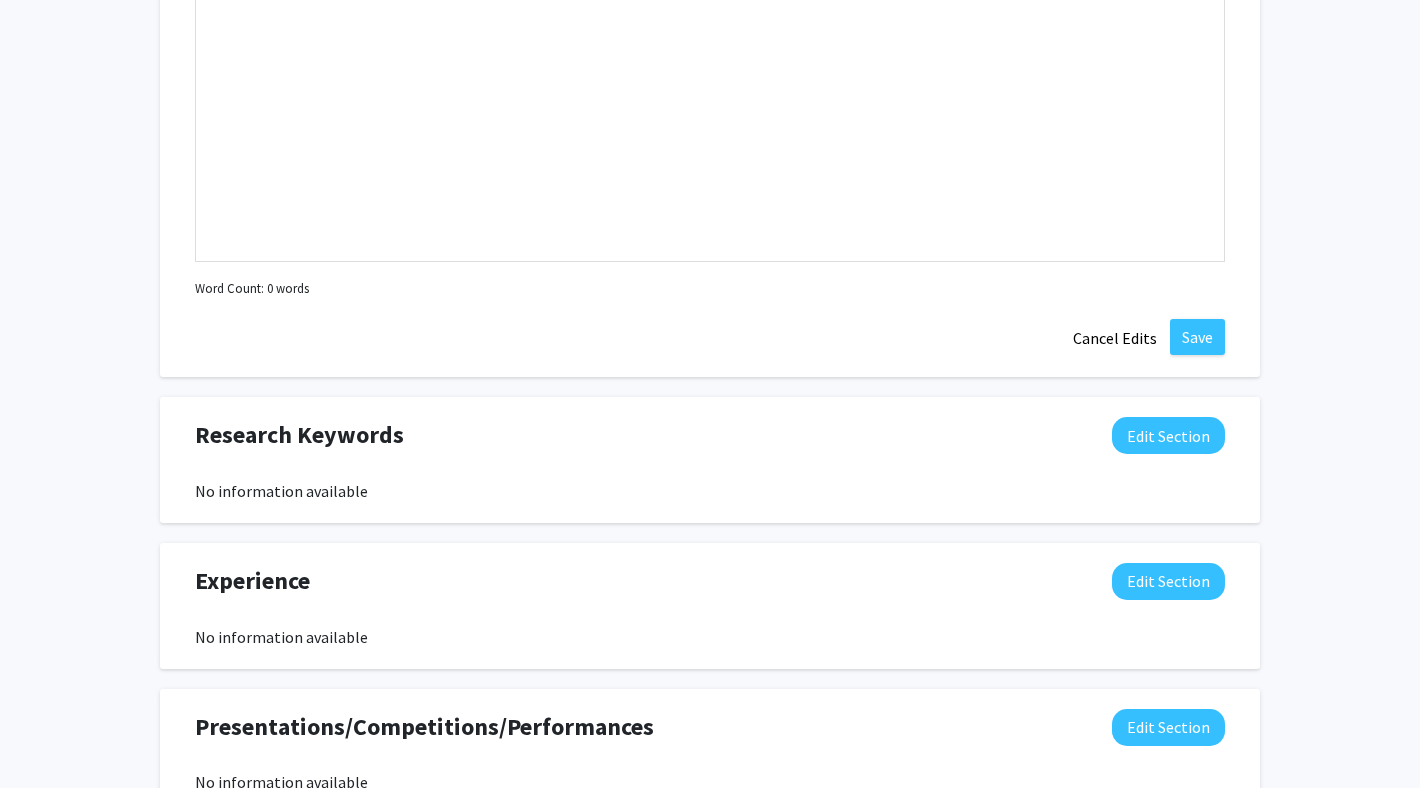scroll, scrollTop: 1620, scrollLeft: 0, axis: vertical 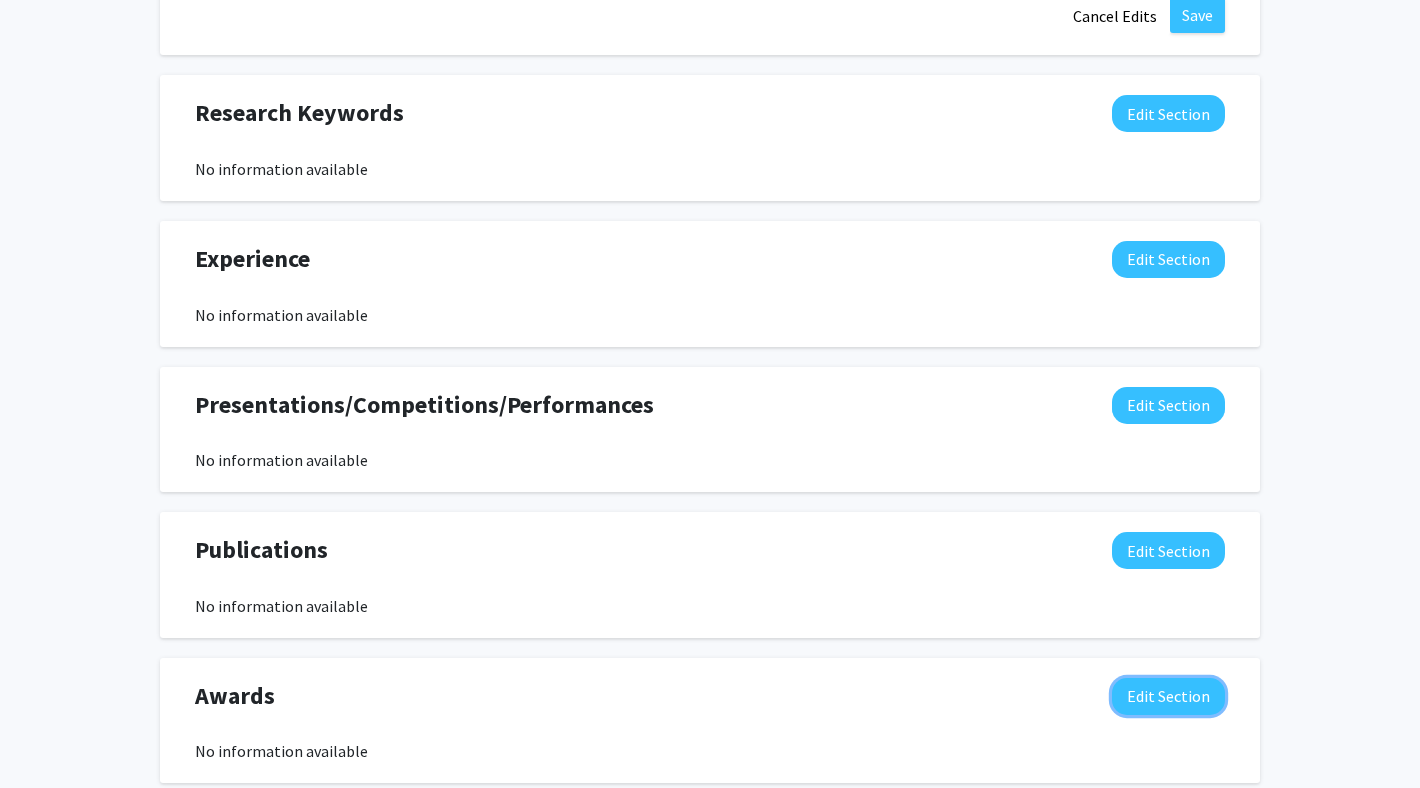 click on "Edit Section" 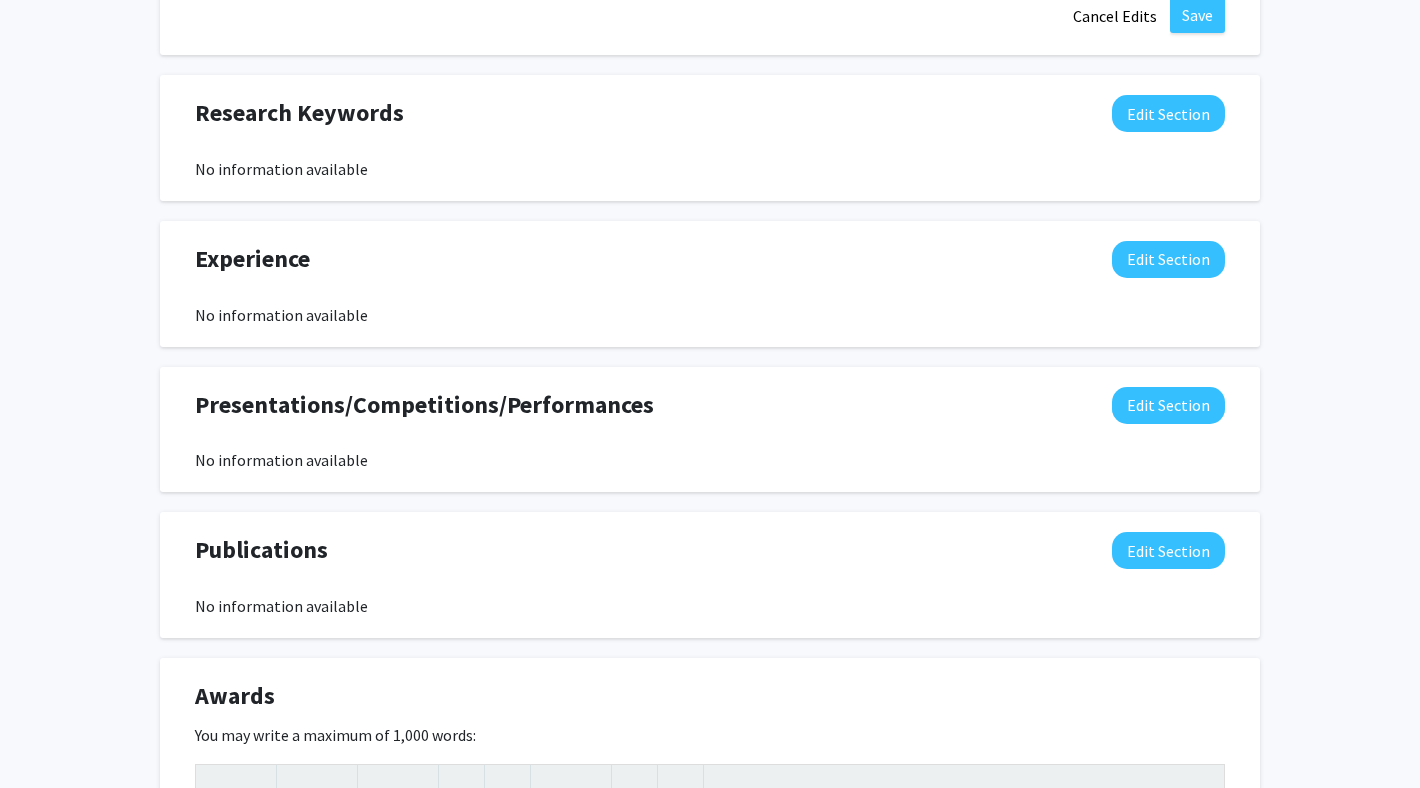 click on "Publications  Edit Section  No information available" 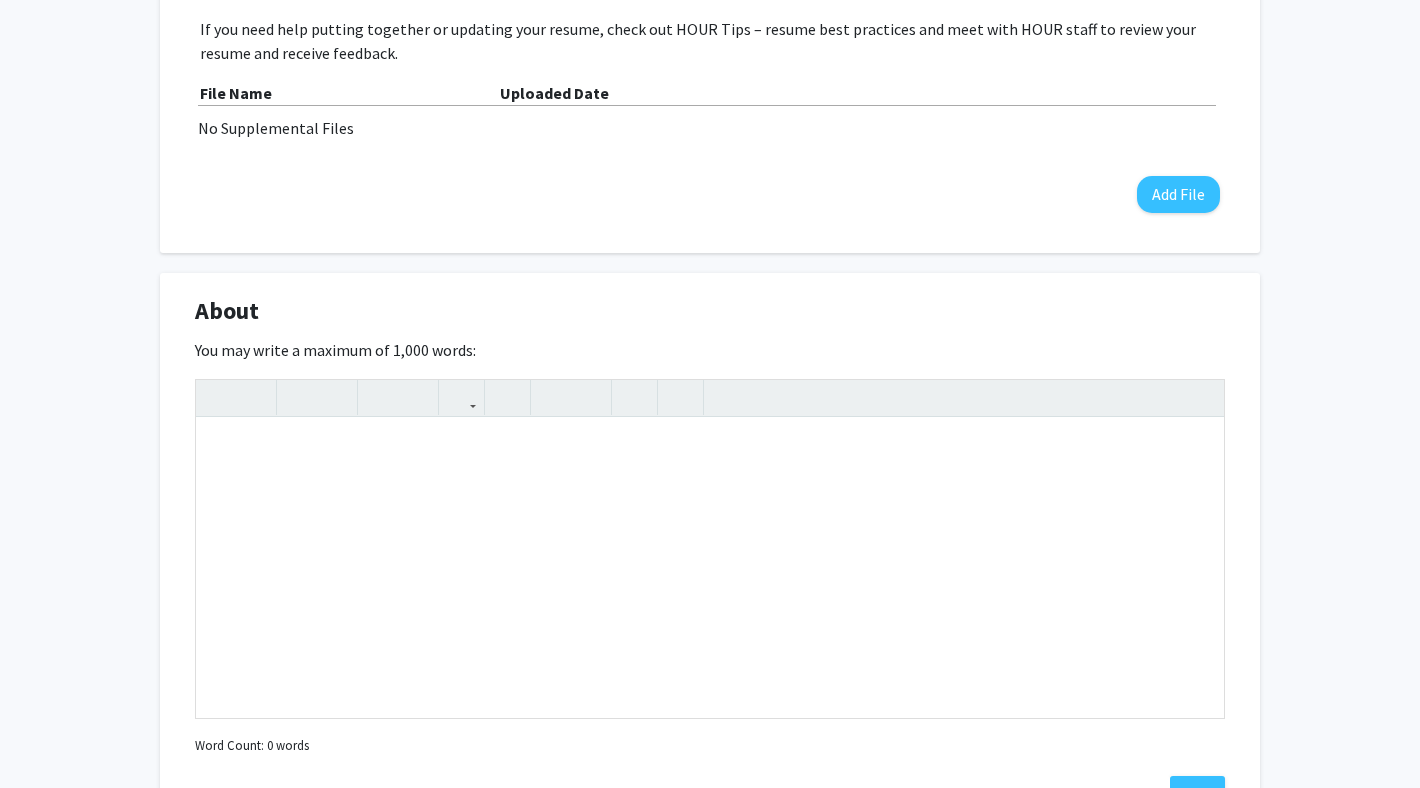scroll, scrollTop: 0, scrollLeft: 0, axis: both 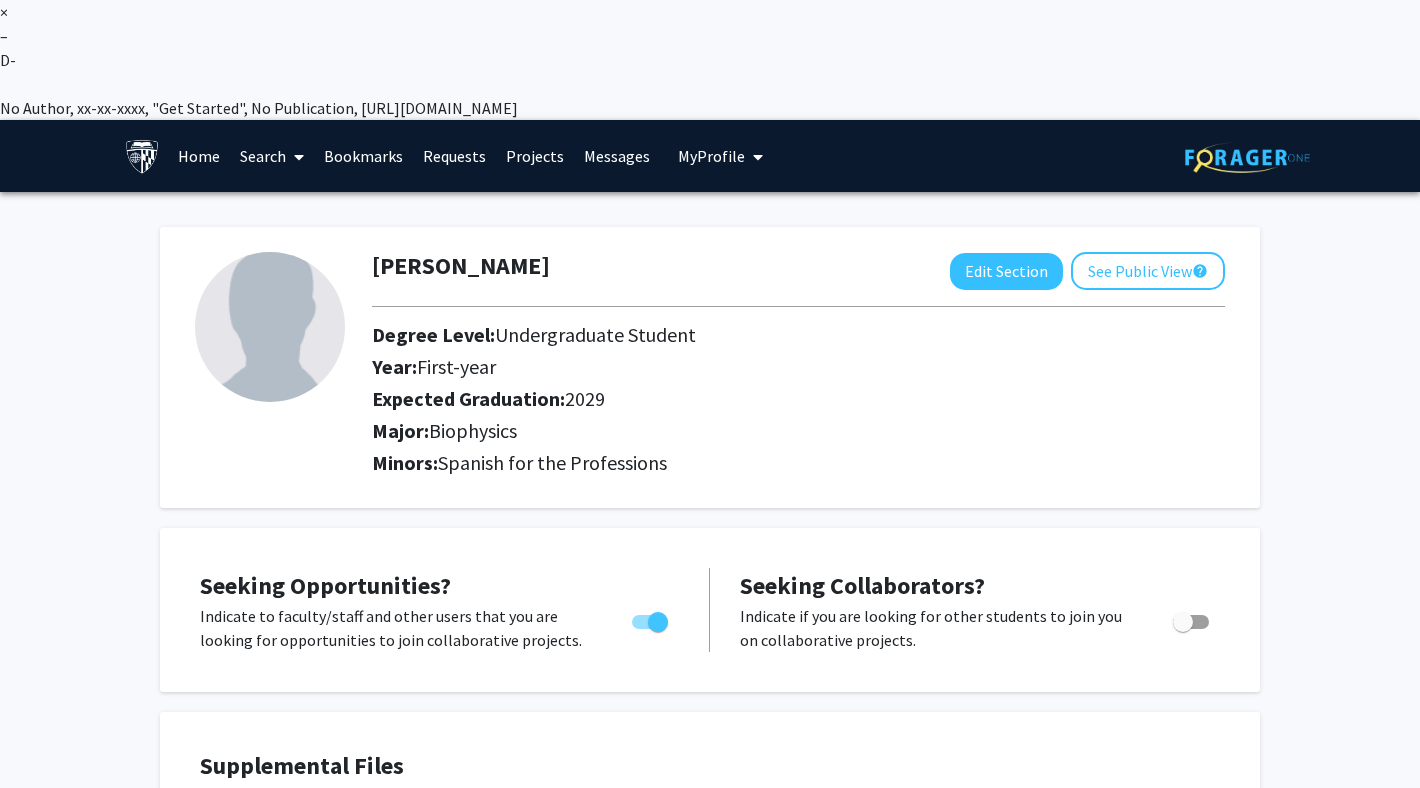click on "Thansi Garikipati  Edit Section  See Public View  help  Degree Level:   Undergraduate Student   Year:   First-year   Expected Graduation:   2029   Major:  Biophysics  Minors:  Spanish for the Professions" 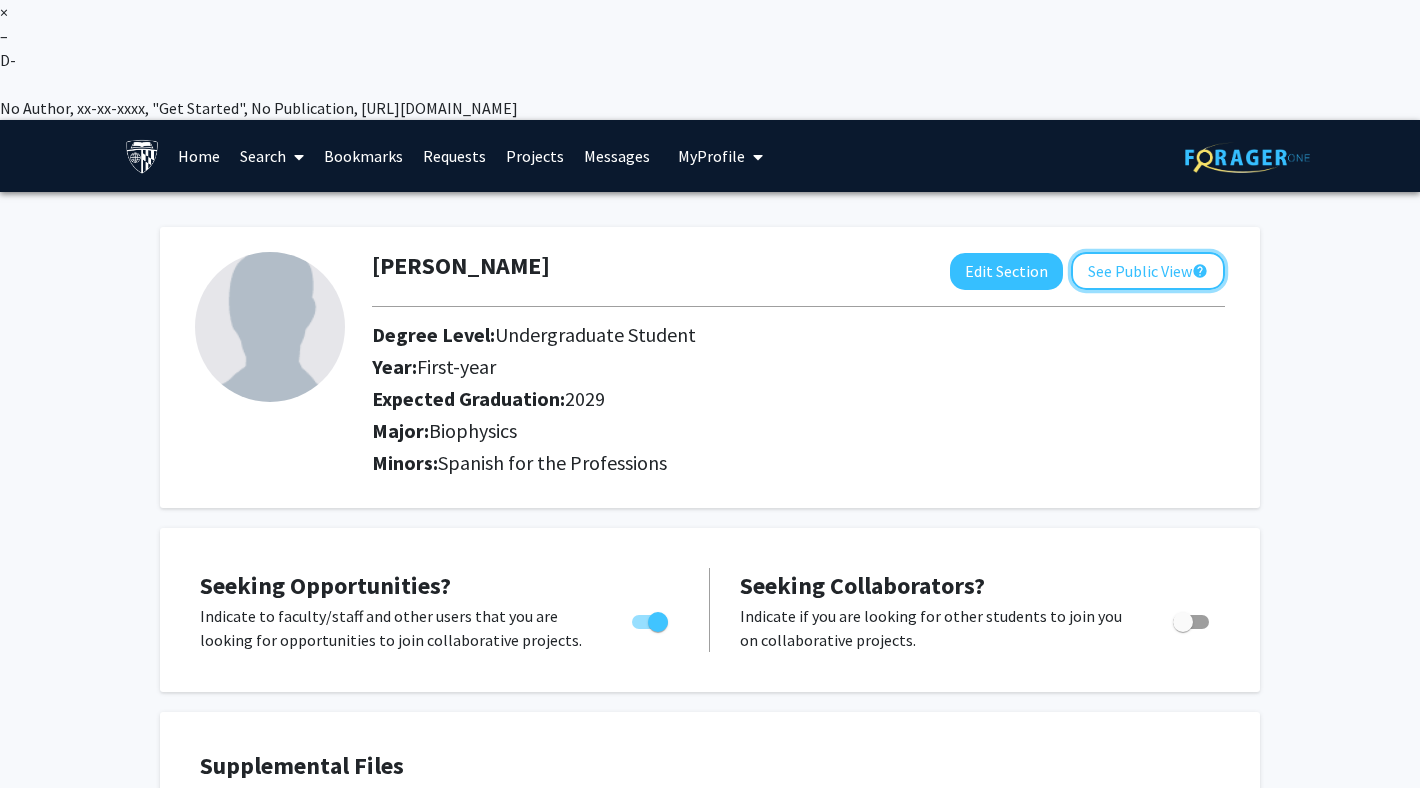 click on "See Public View  help" 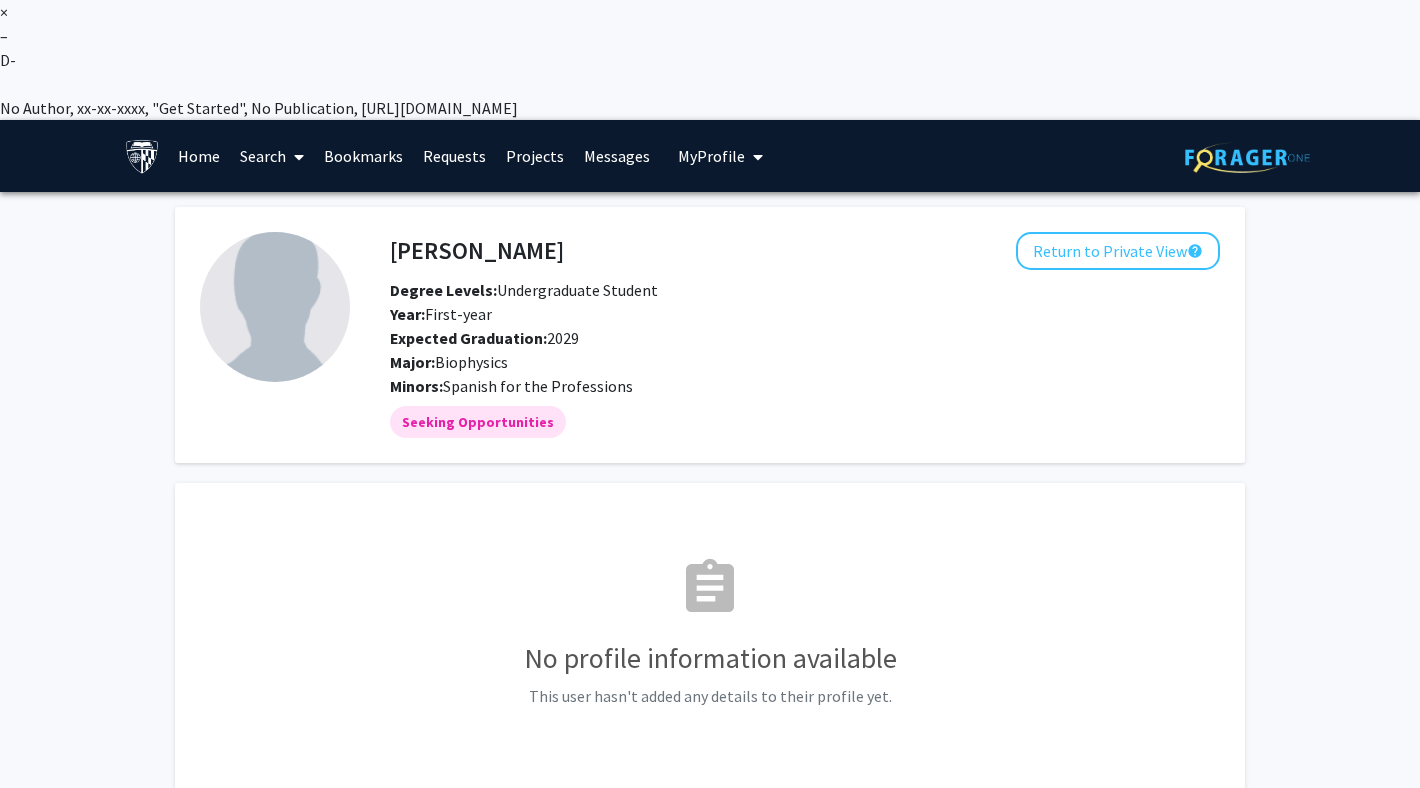 click on "Home" at bounding box center [199, 156] 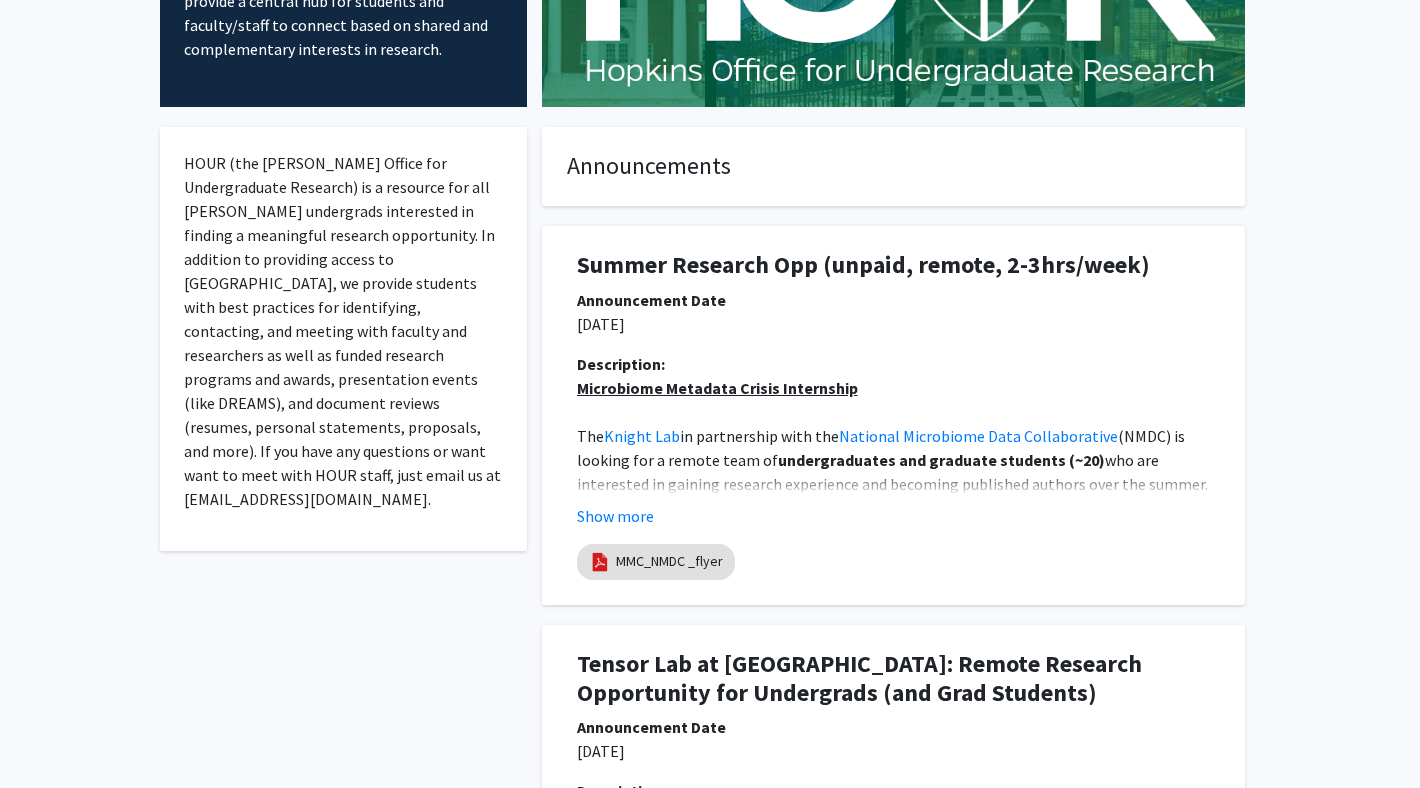 scroll, scrollTop: 387, scrollLeft: 0, axis: vertical 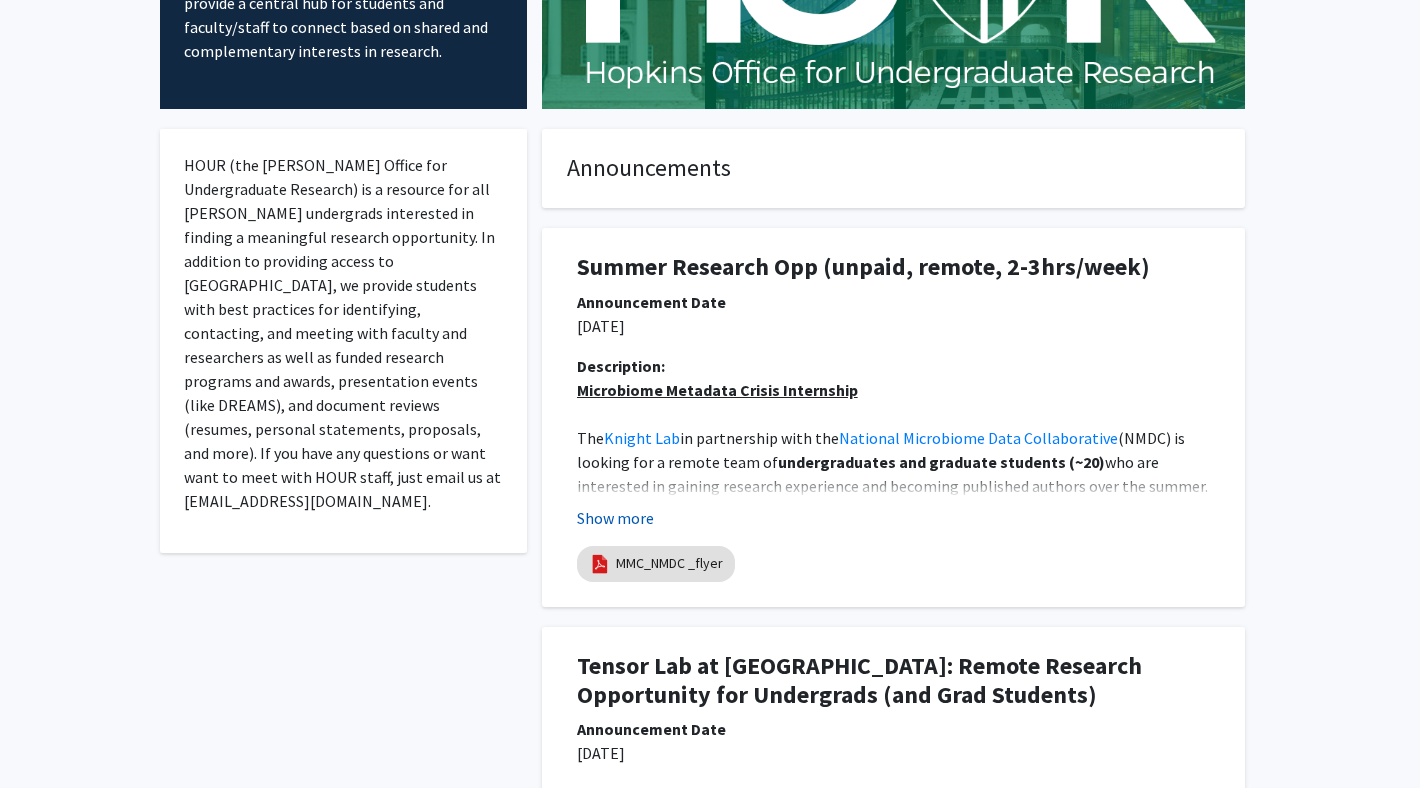 click on "Show more" 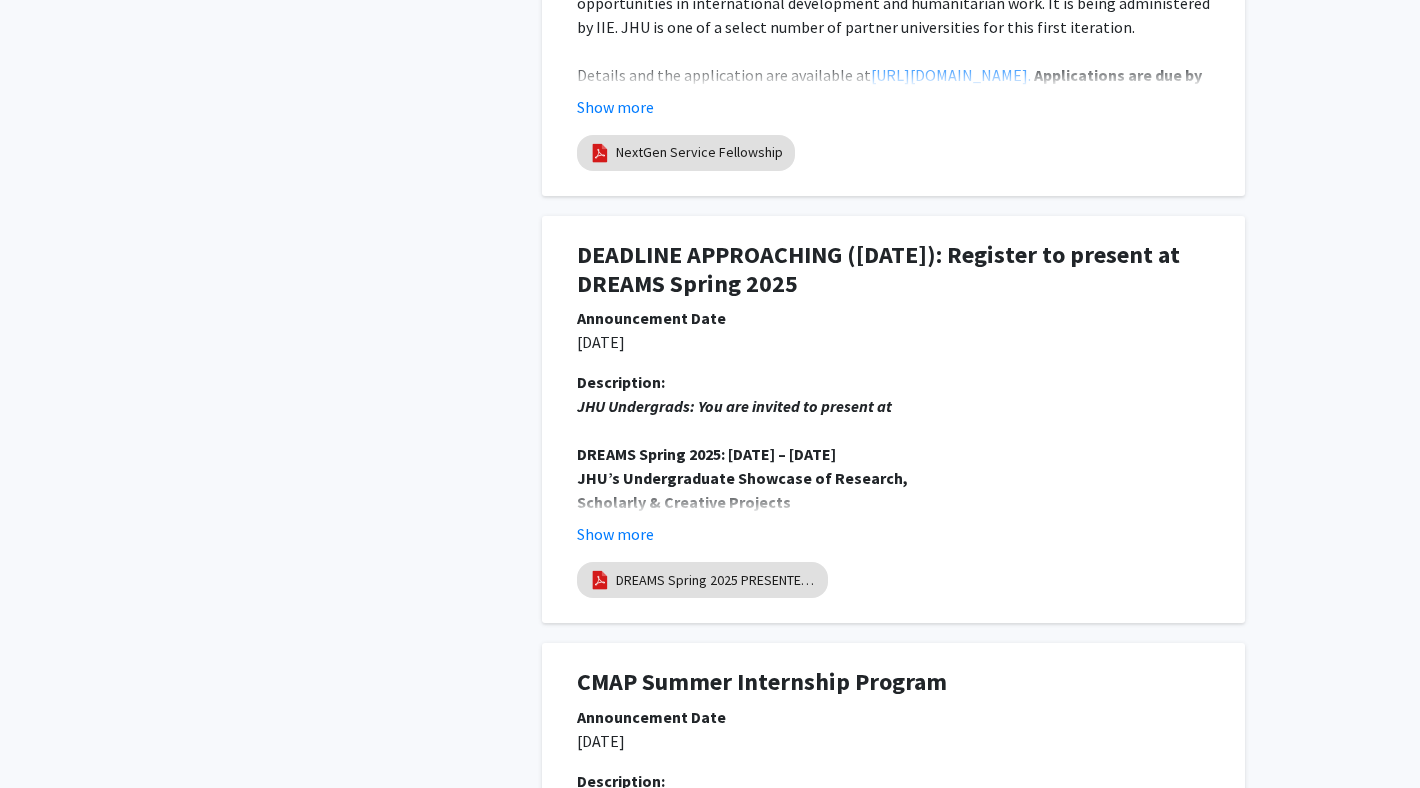 scroll, scrollTop: 3287, scrollLeft: 0, axis: vertical 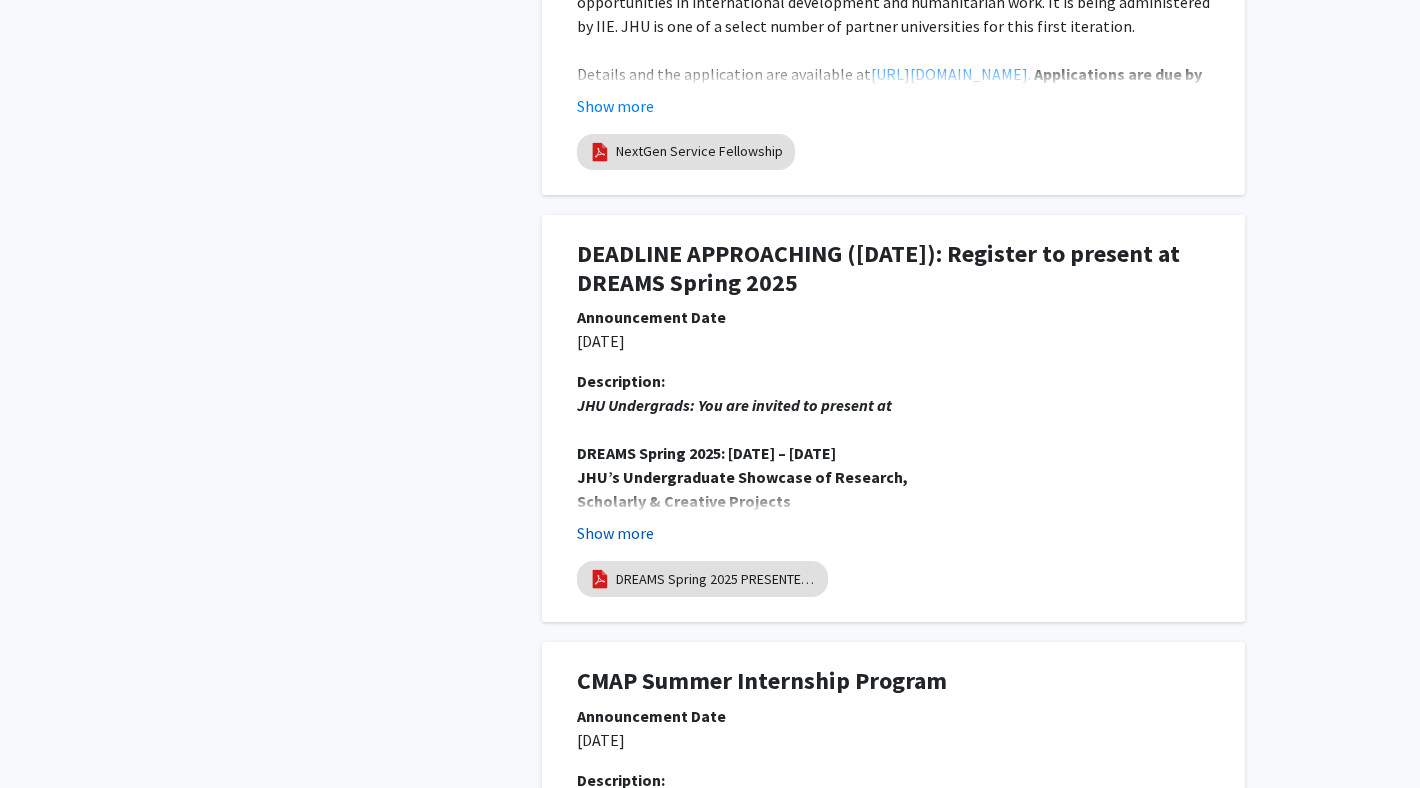 click on "Show more" 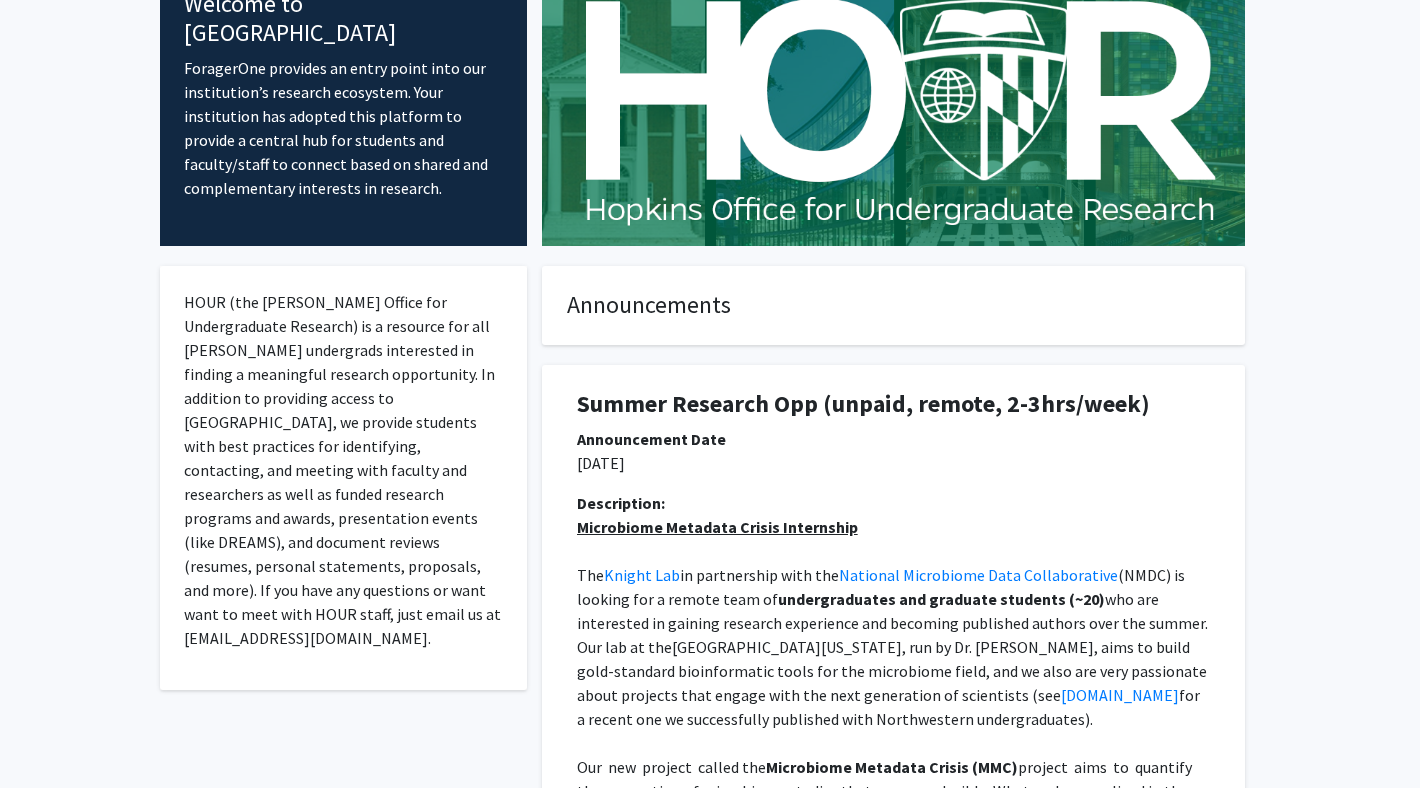 scroll, scrollTop: 0, scrollLeft: 0, axis: both 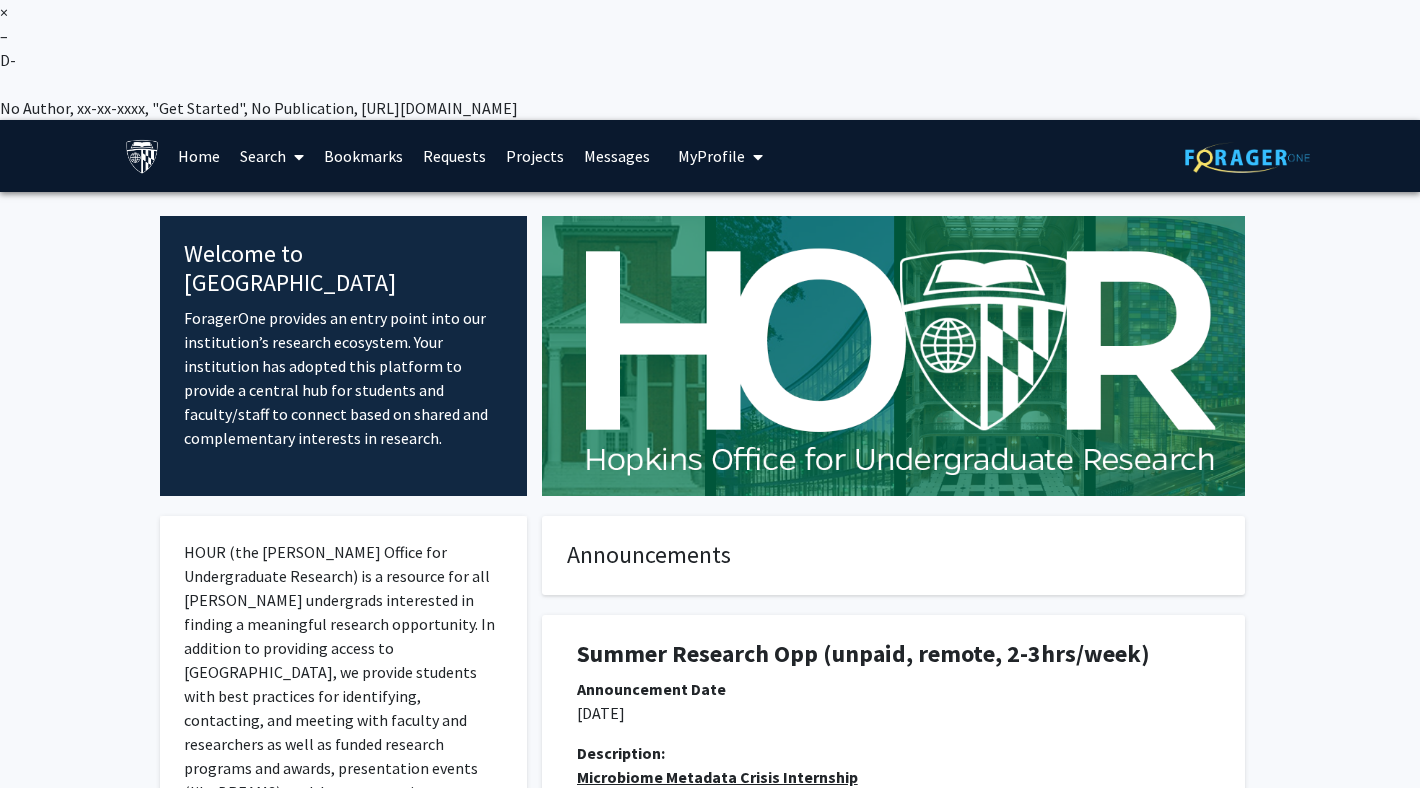 click at bounding box center (758, 157) 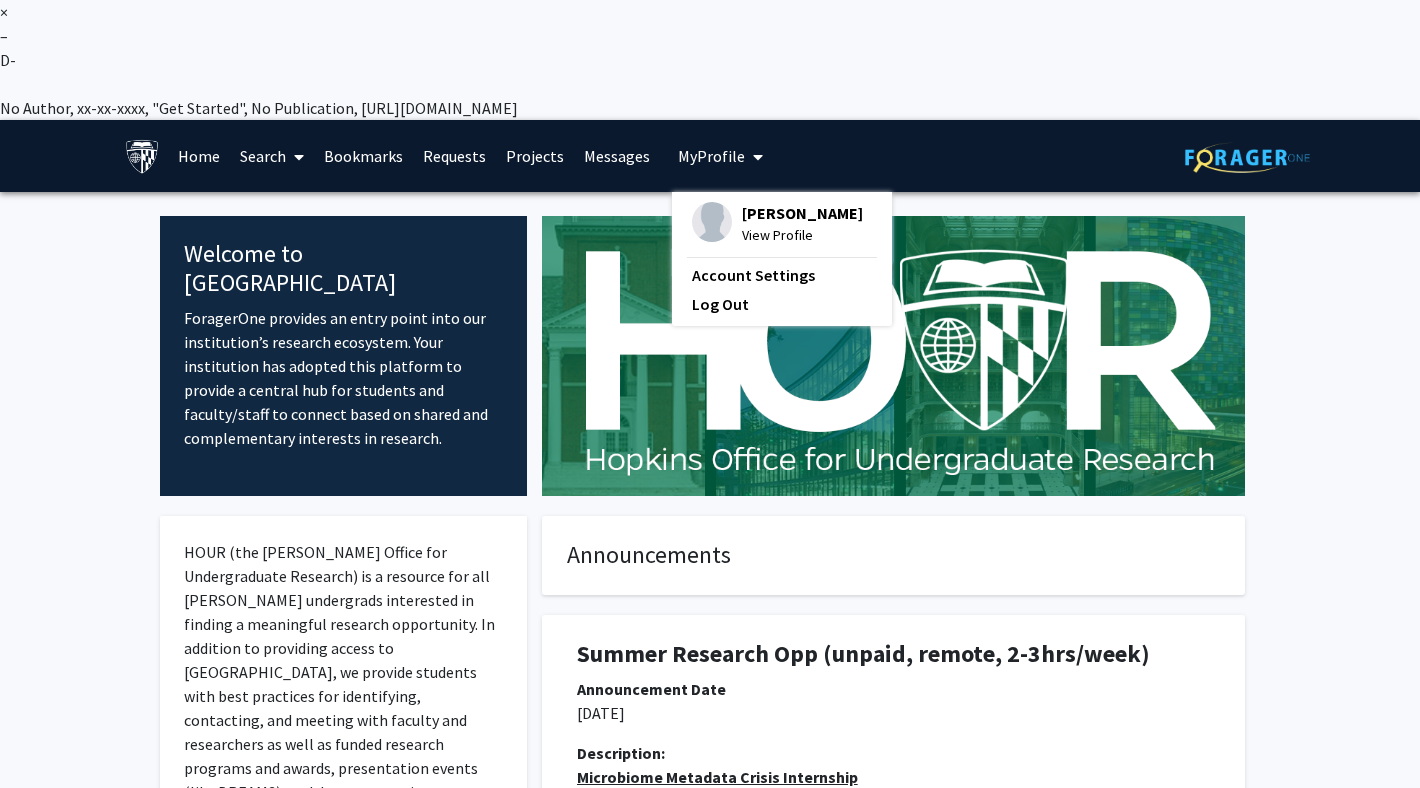 click at bounding box center (758, 157) 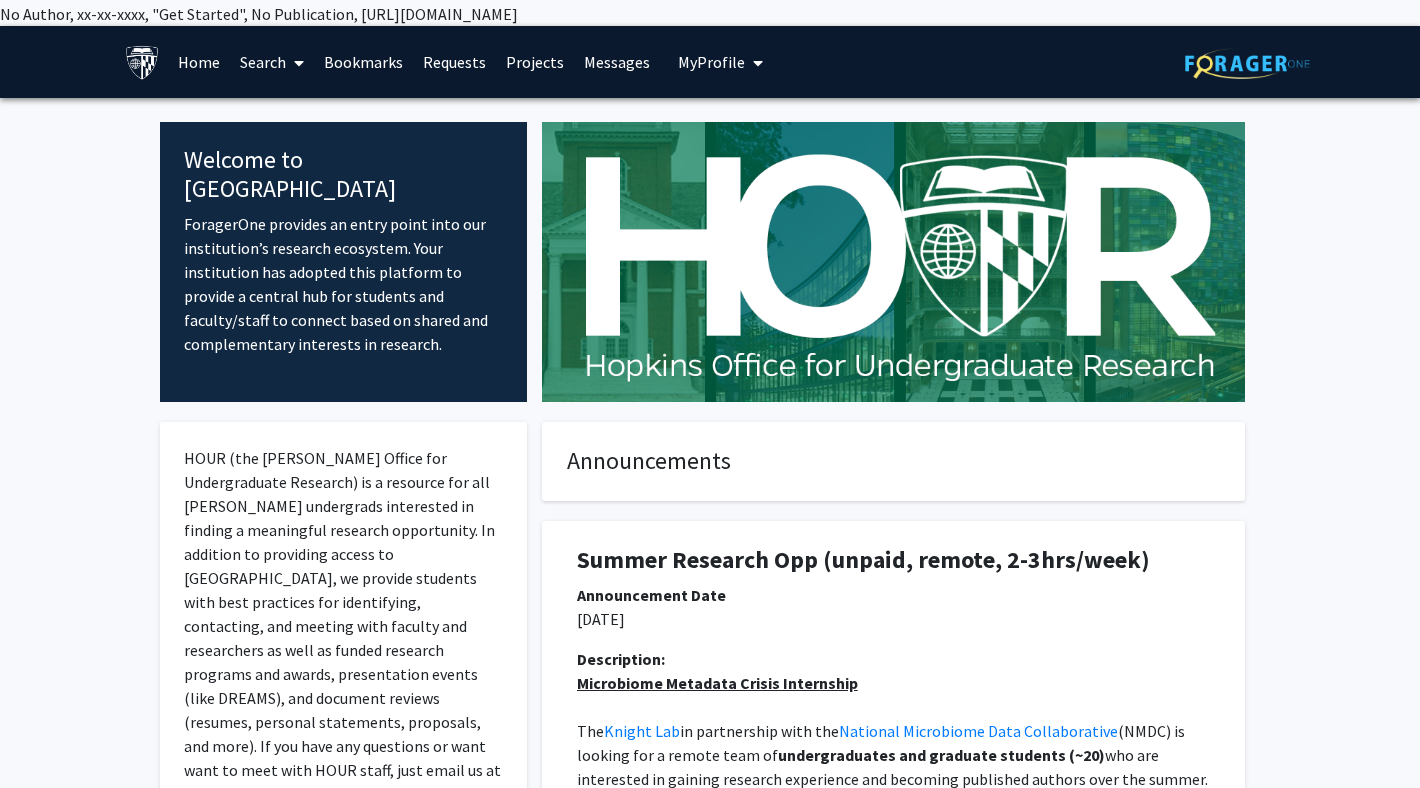 scroll, scrollTop: 0, scrollLeft: 0, axis: both 